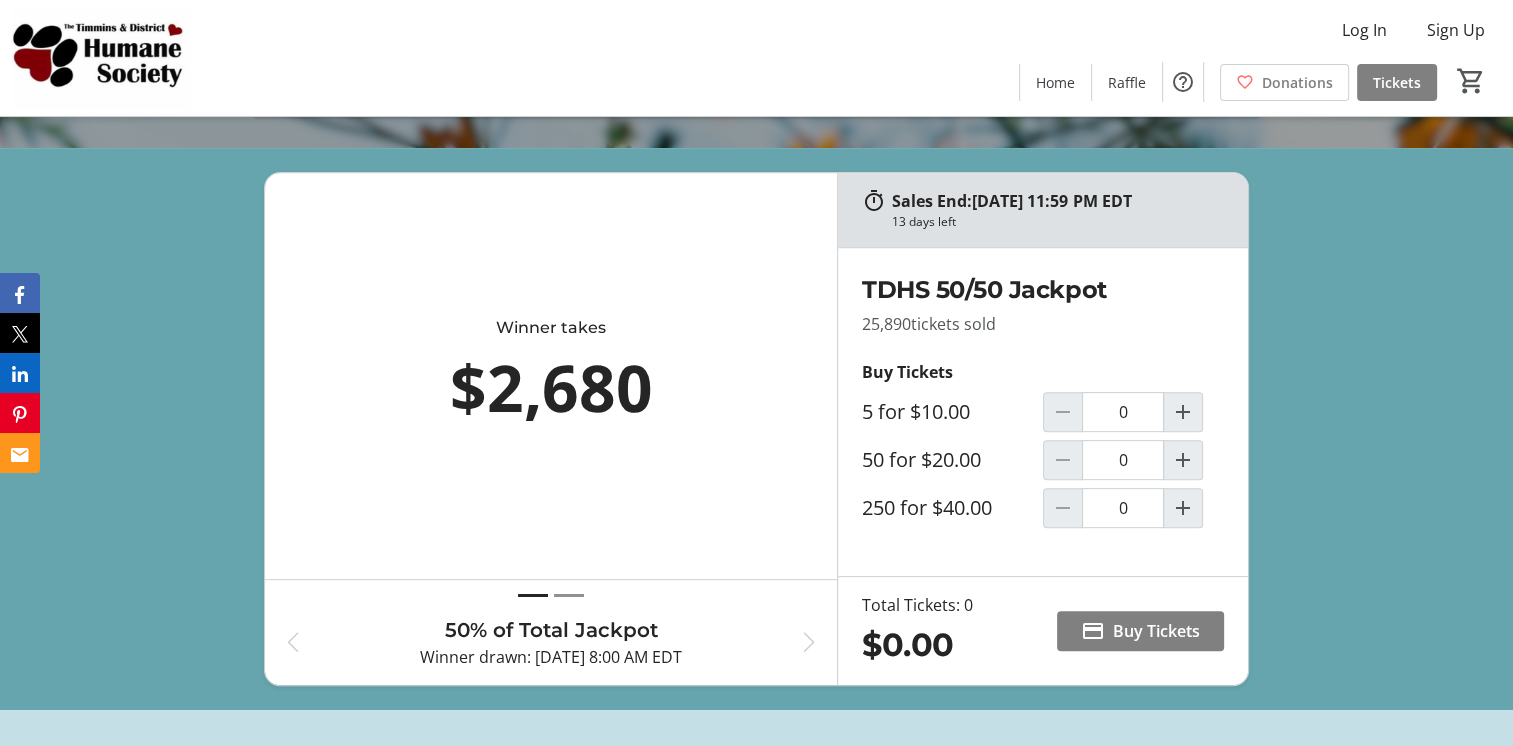 scroll, scrollTop: 600, scrollLeft: 0, axis: vertical 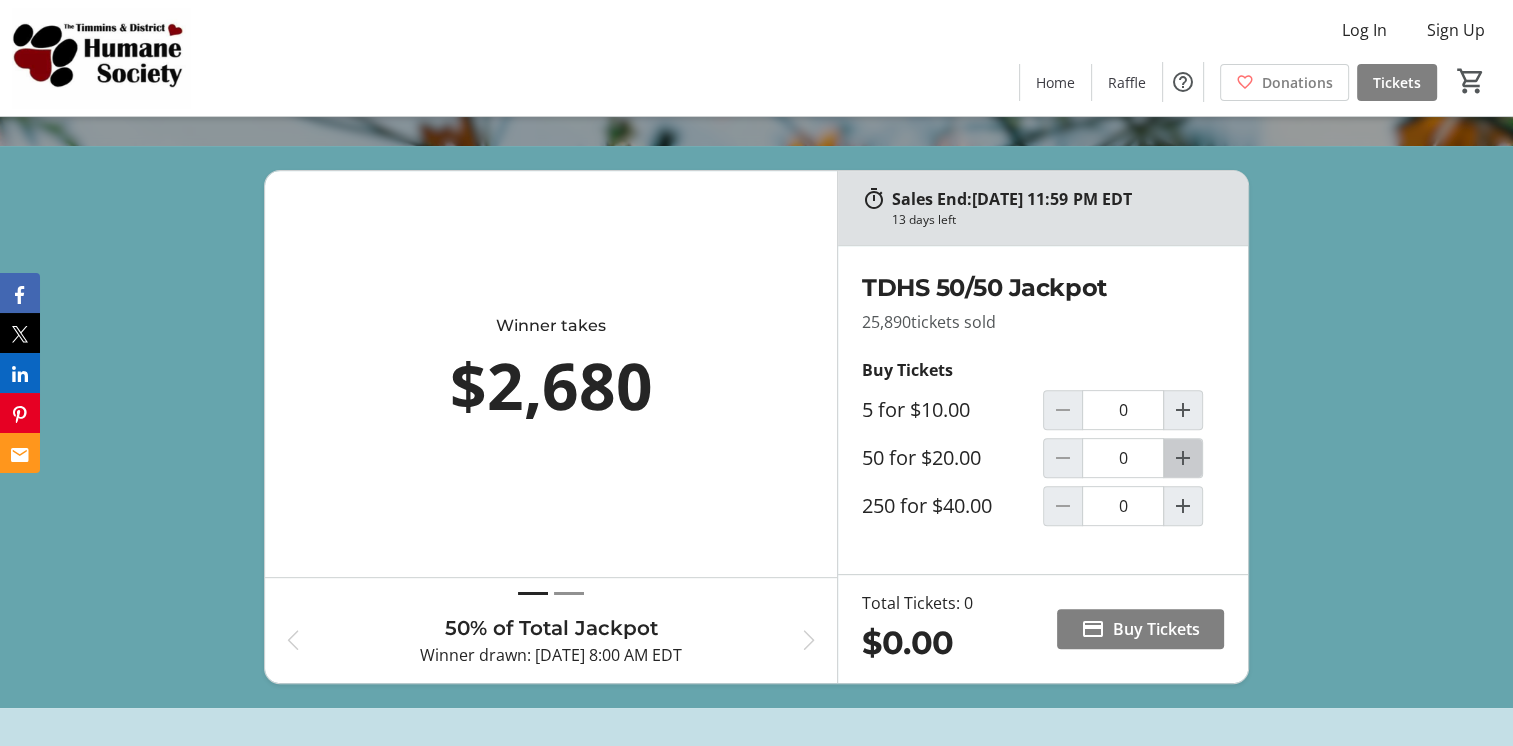 click at bounding box center (1183, 458) 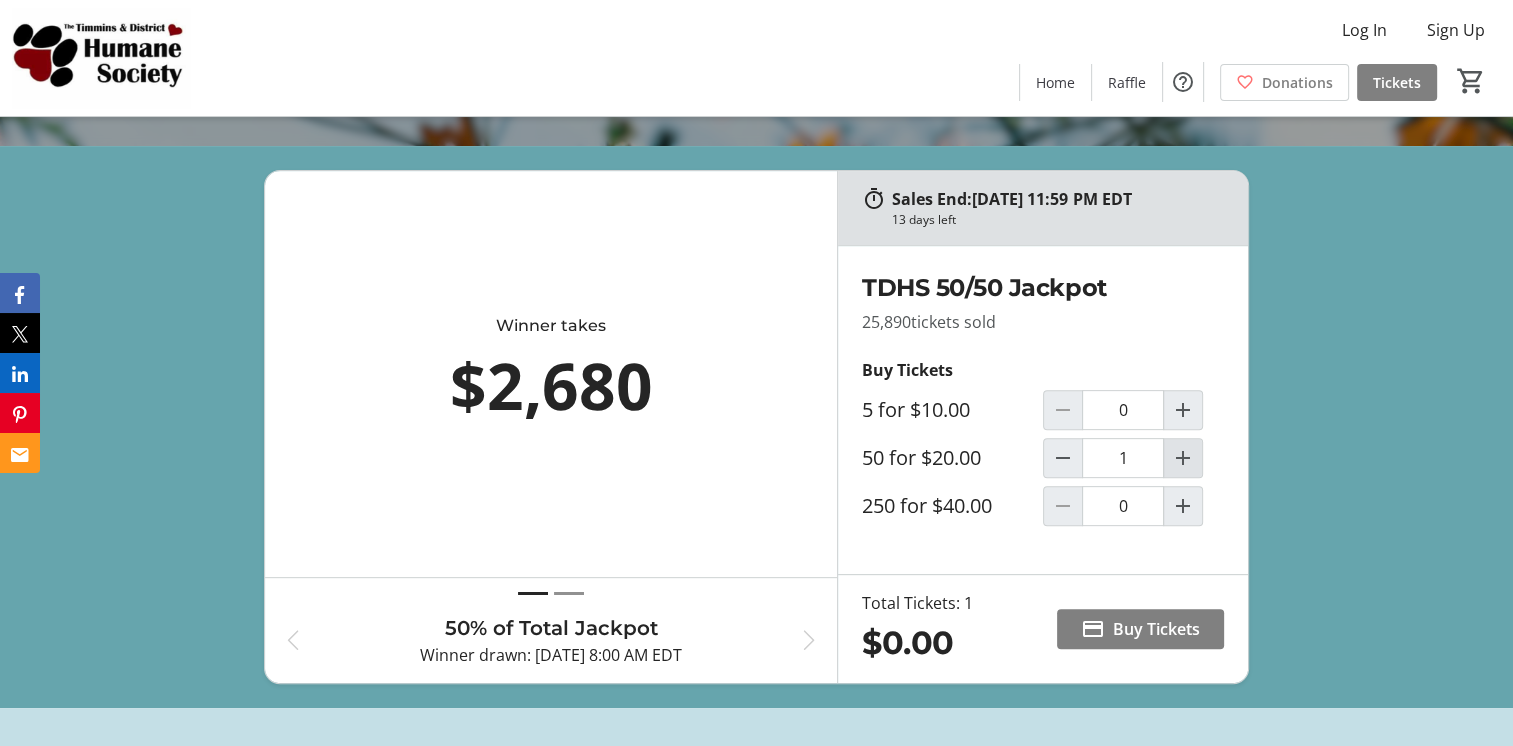 type on "1" 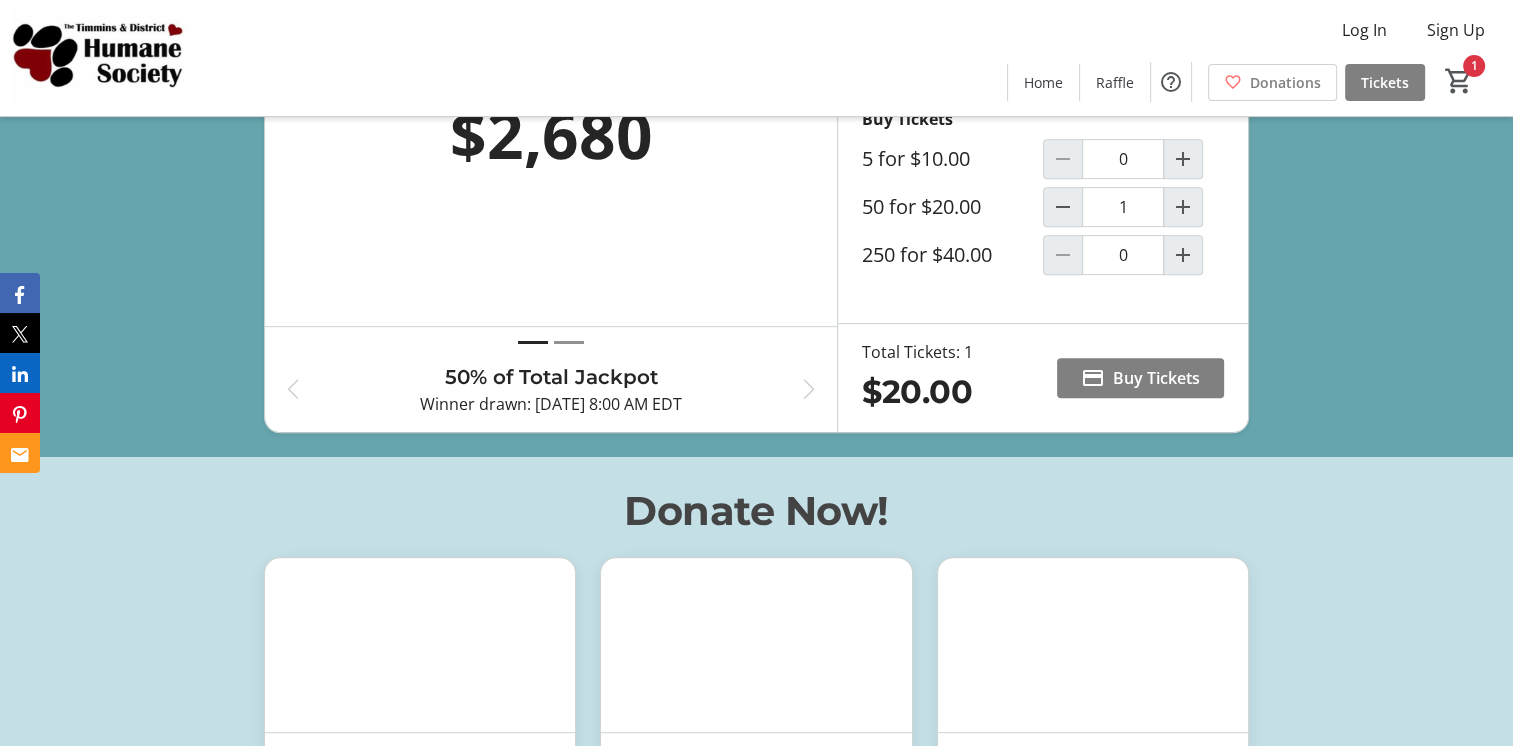 scroll, scrollTop: 900, scrollLeft: 0, axis: vertical 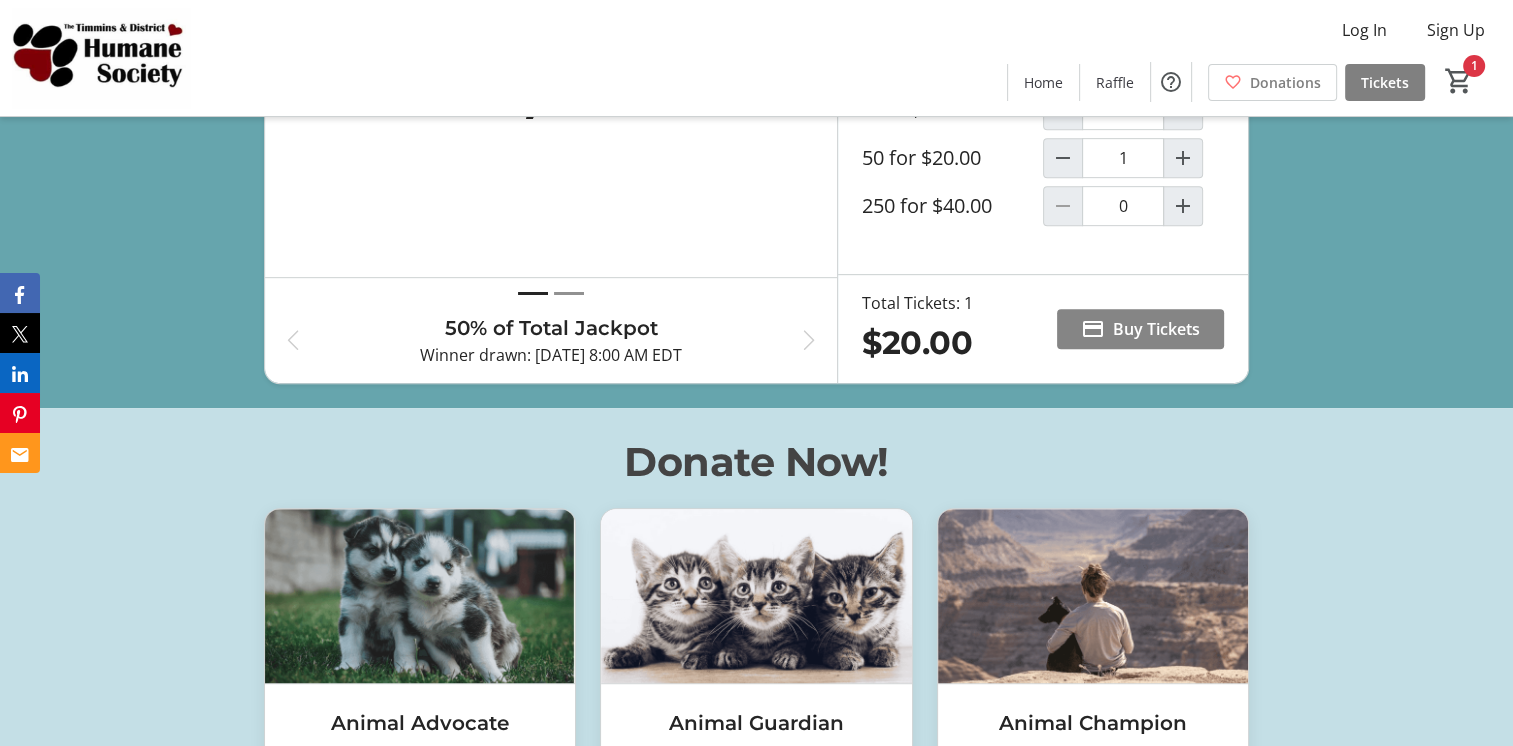 click on "Buy Tickets" at bounding box center (1156, 329) 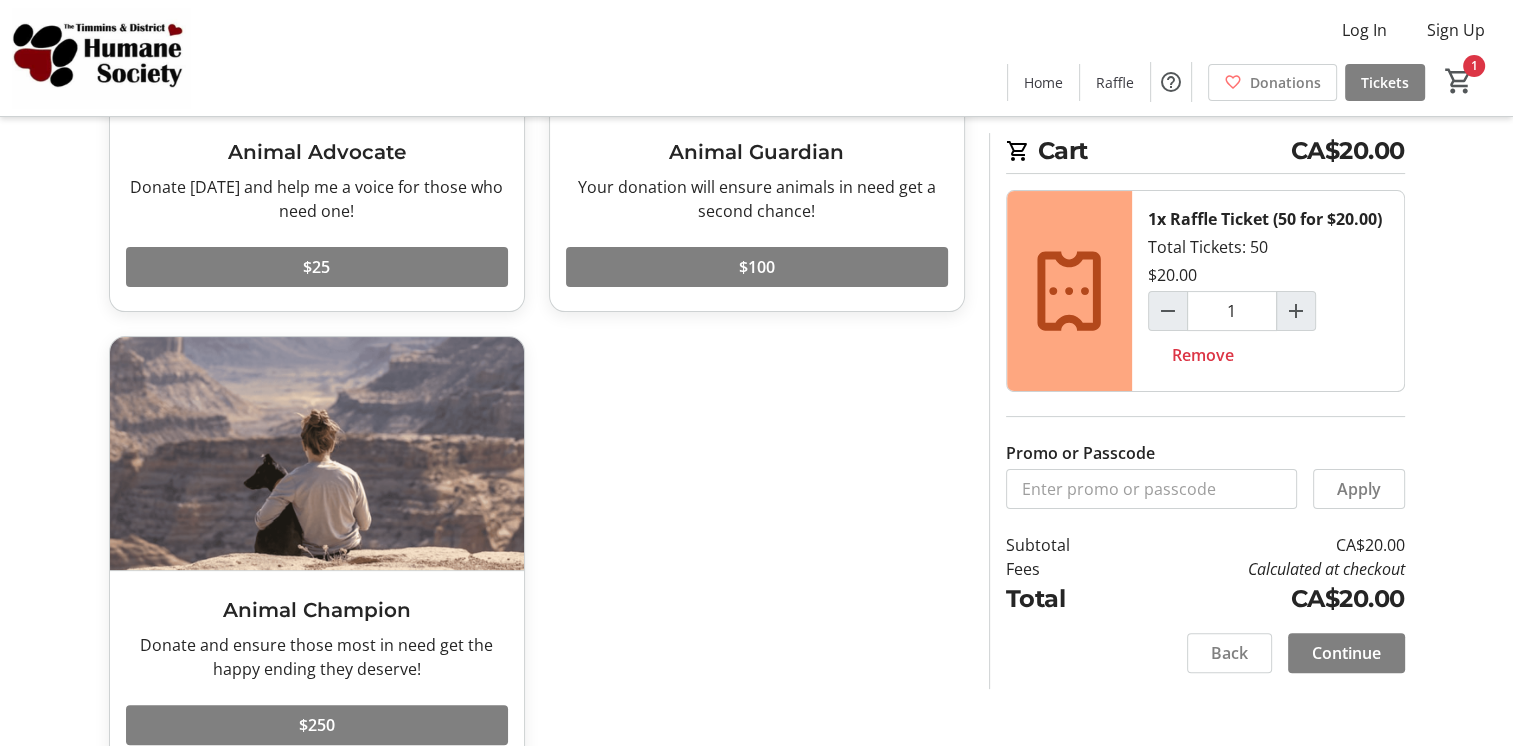scroll, scrollTop: 393, scrollLeft: 0, axis: vertical 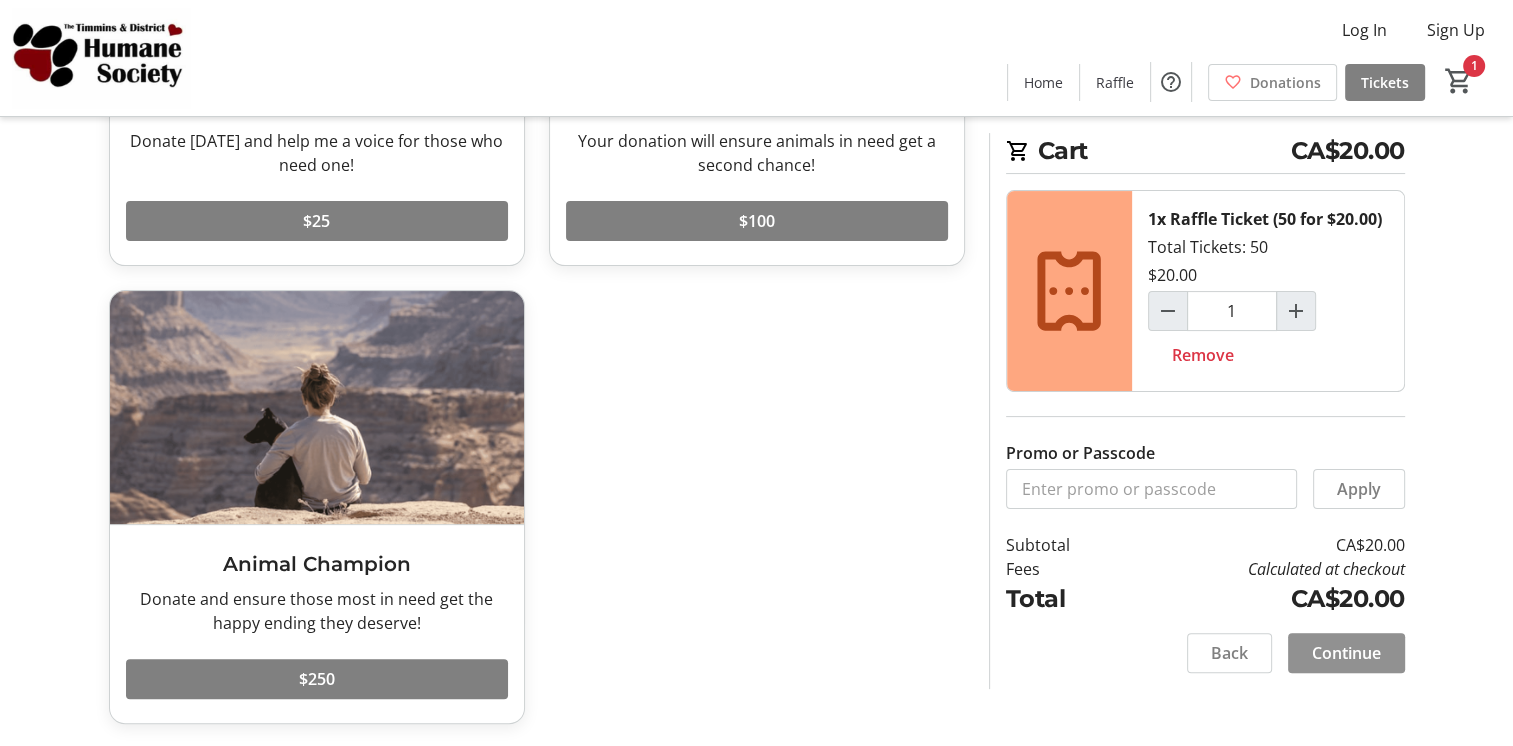 click on "Continue" 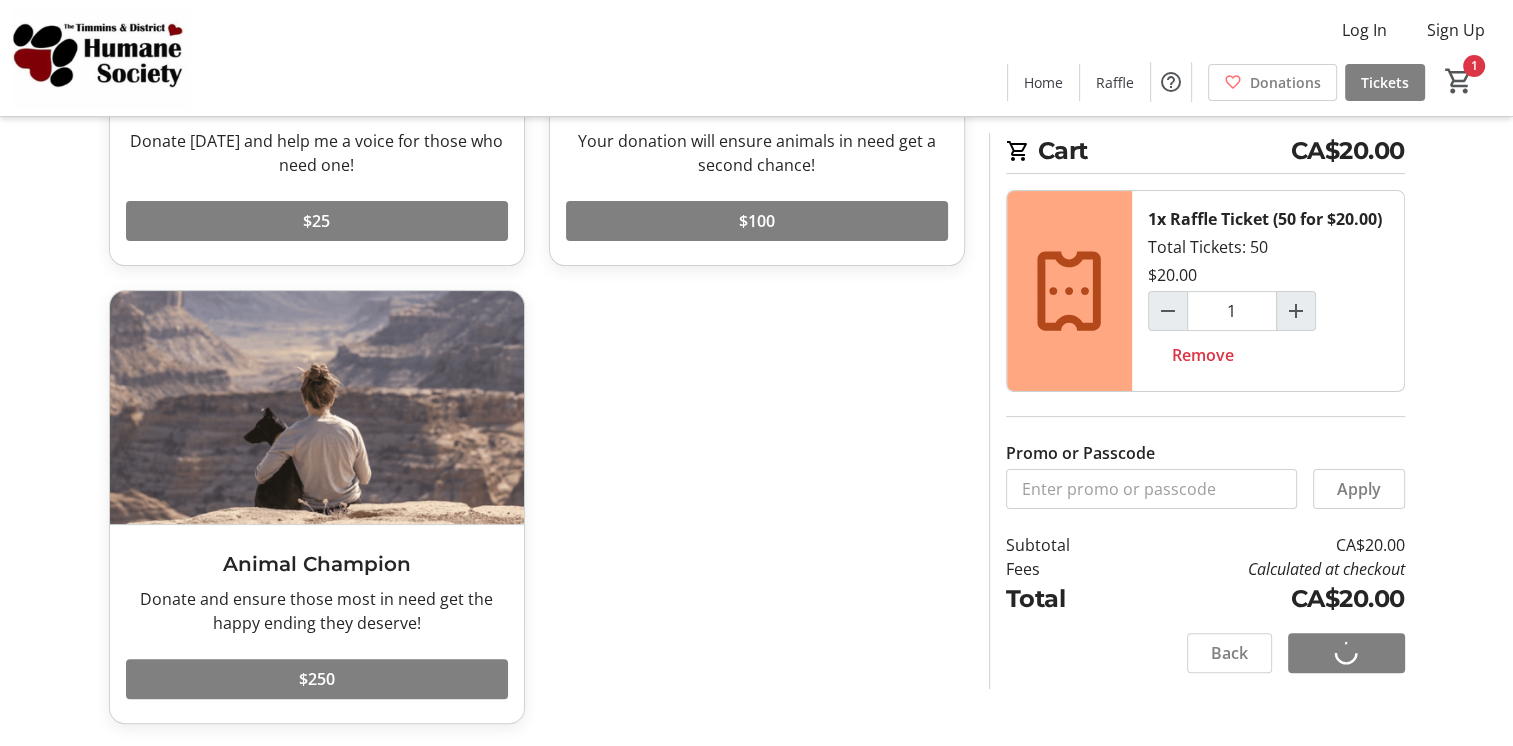 scroll, scrollTop: 0, scrollLeft: 0, axis: both 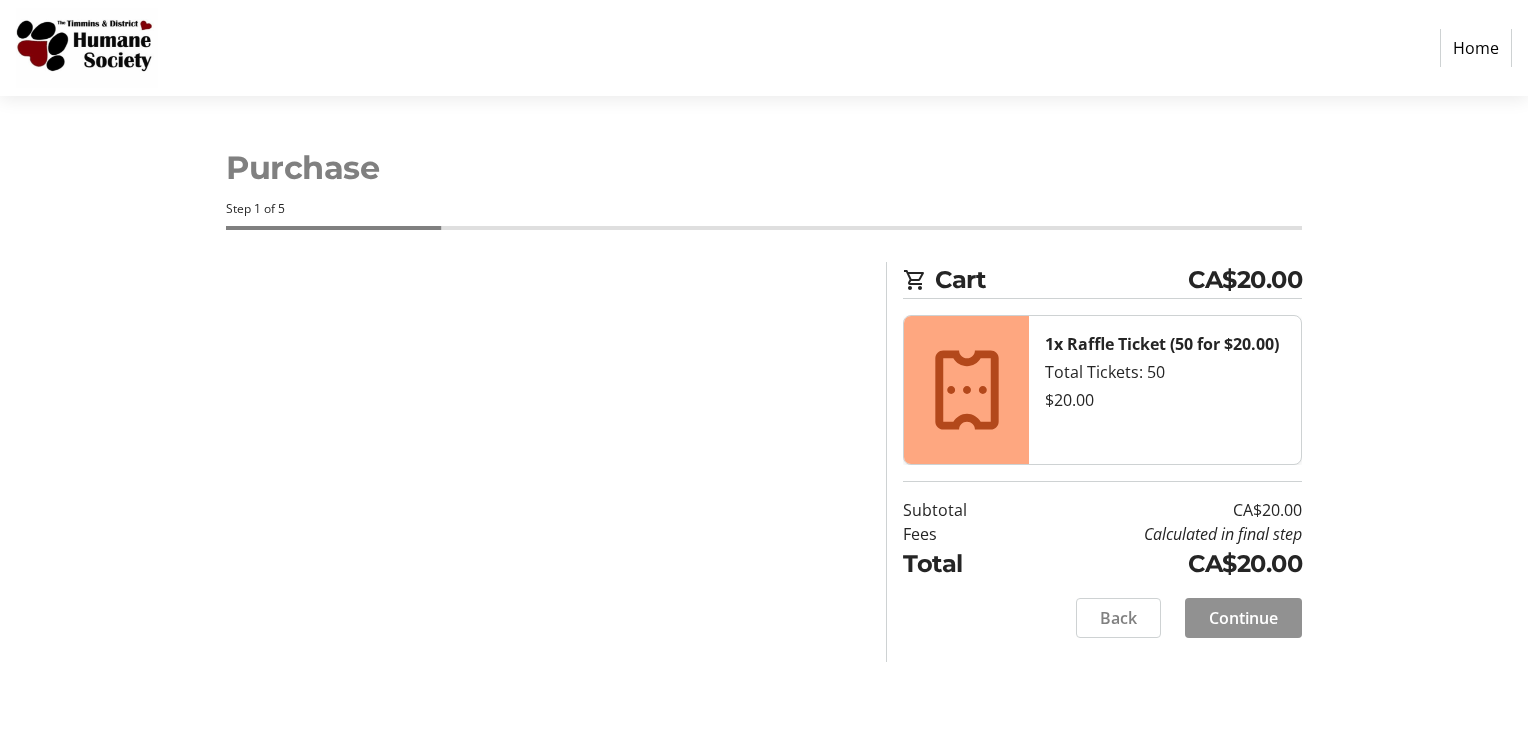 click on "Continue" 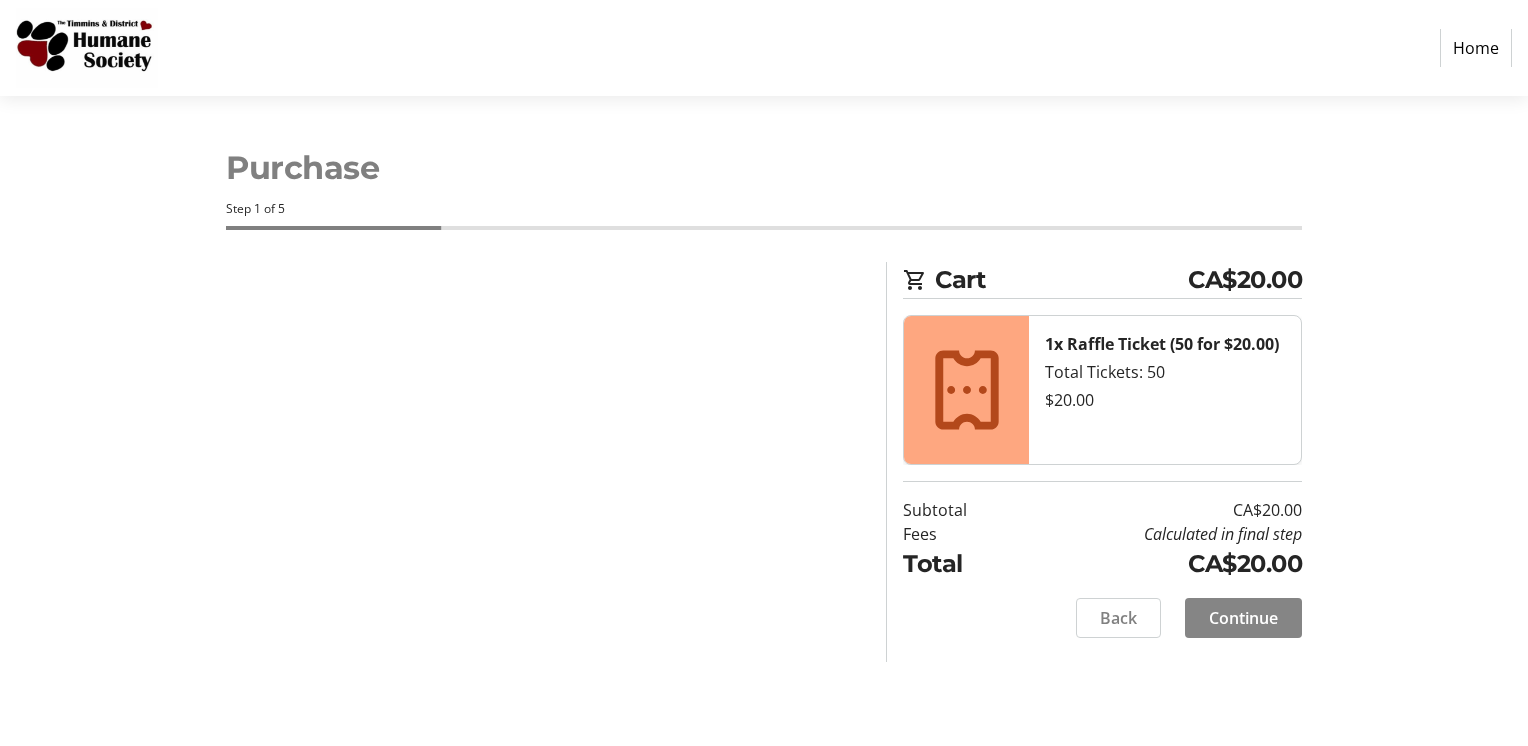 select on "CA" 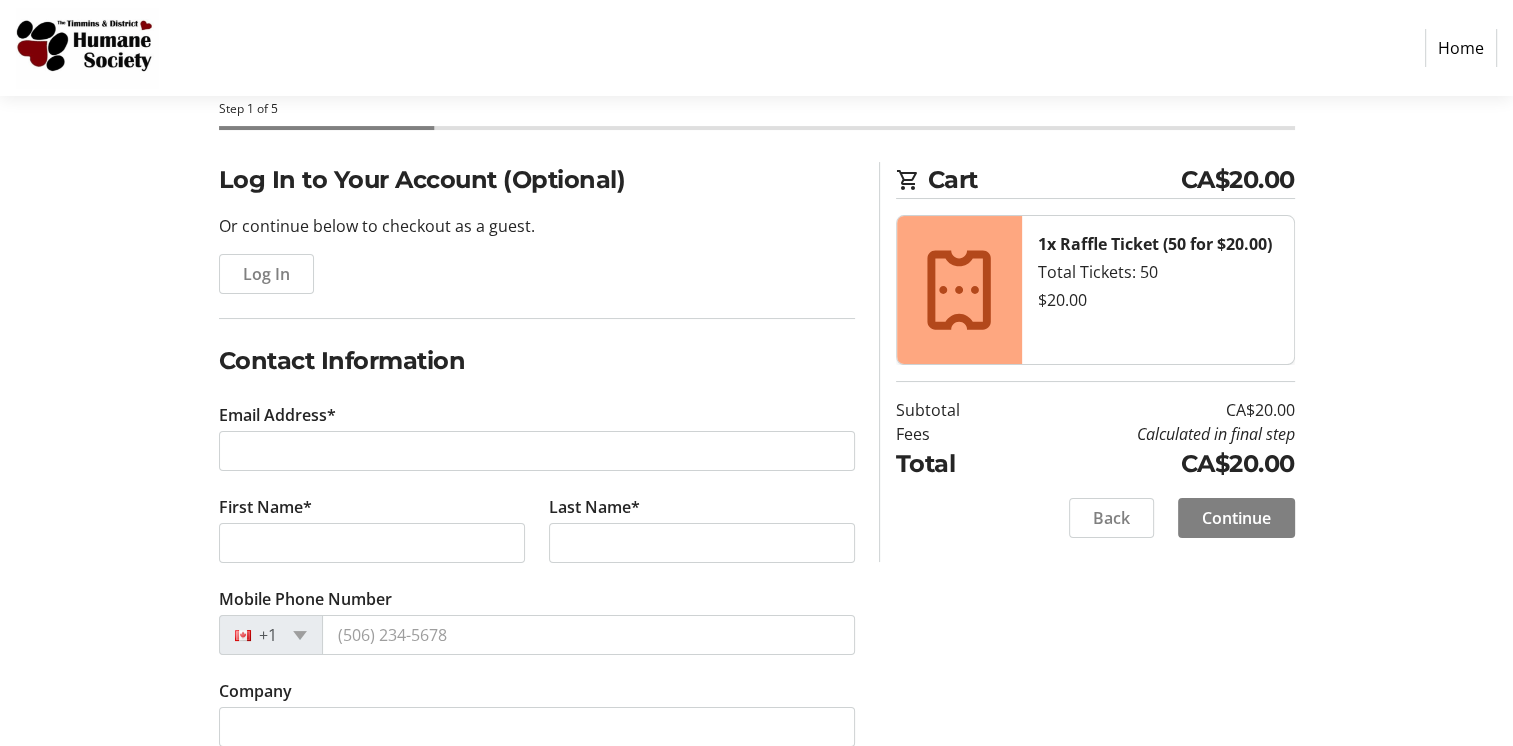 scroll, scrollTop: 200, scrollLeft: 0, axis: vertical 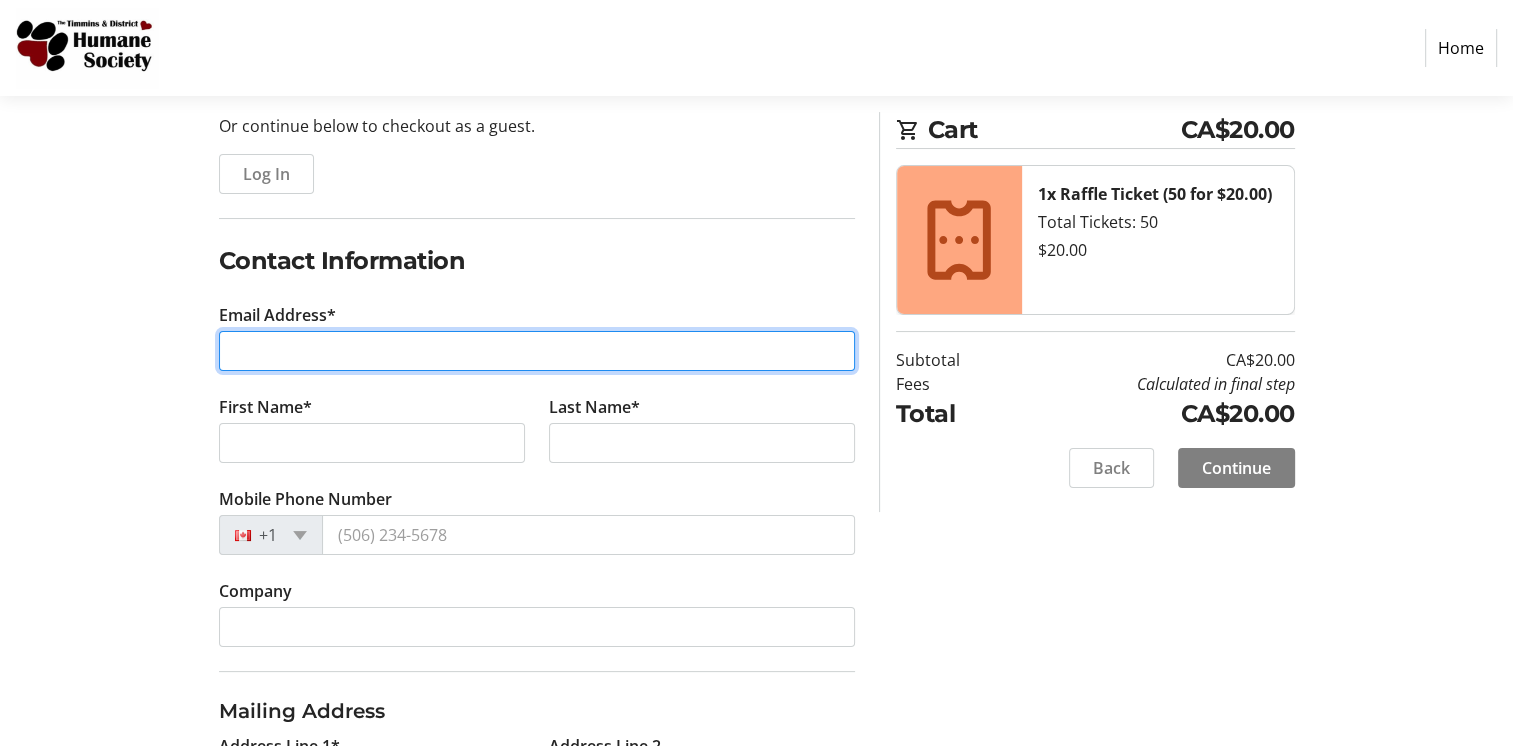click on "Email Address*" at bounding box center (537, 351) 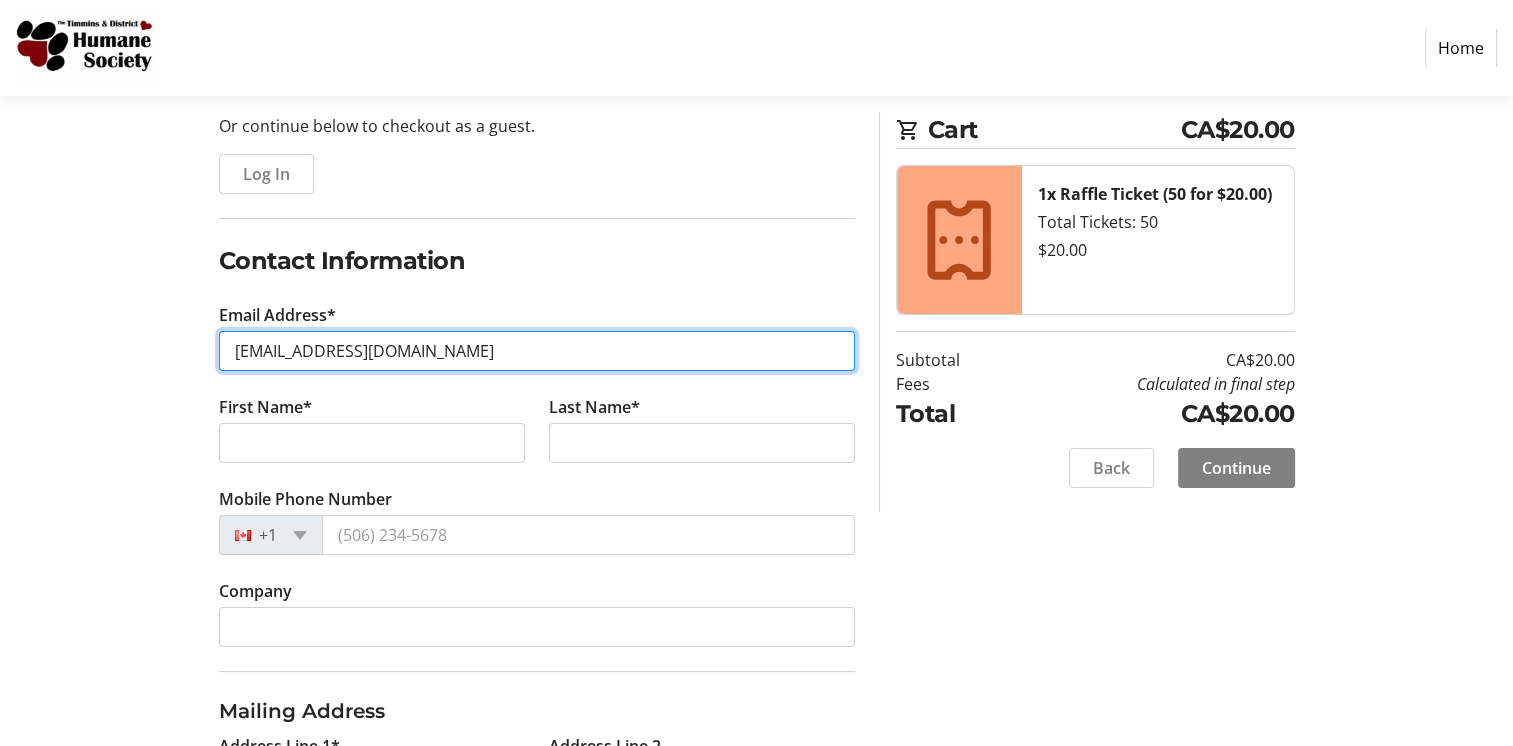 click on "[EMAIL_ADDRESS][DOMAIN_NAME]" at bounding box center [537, 351] 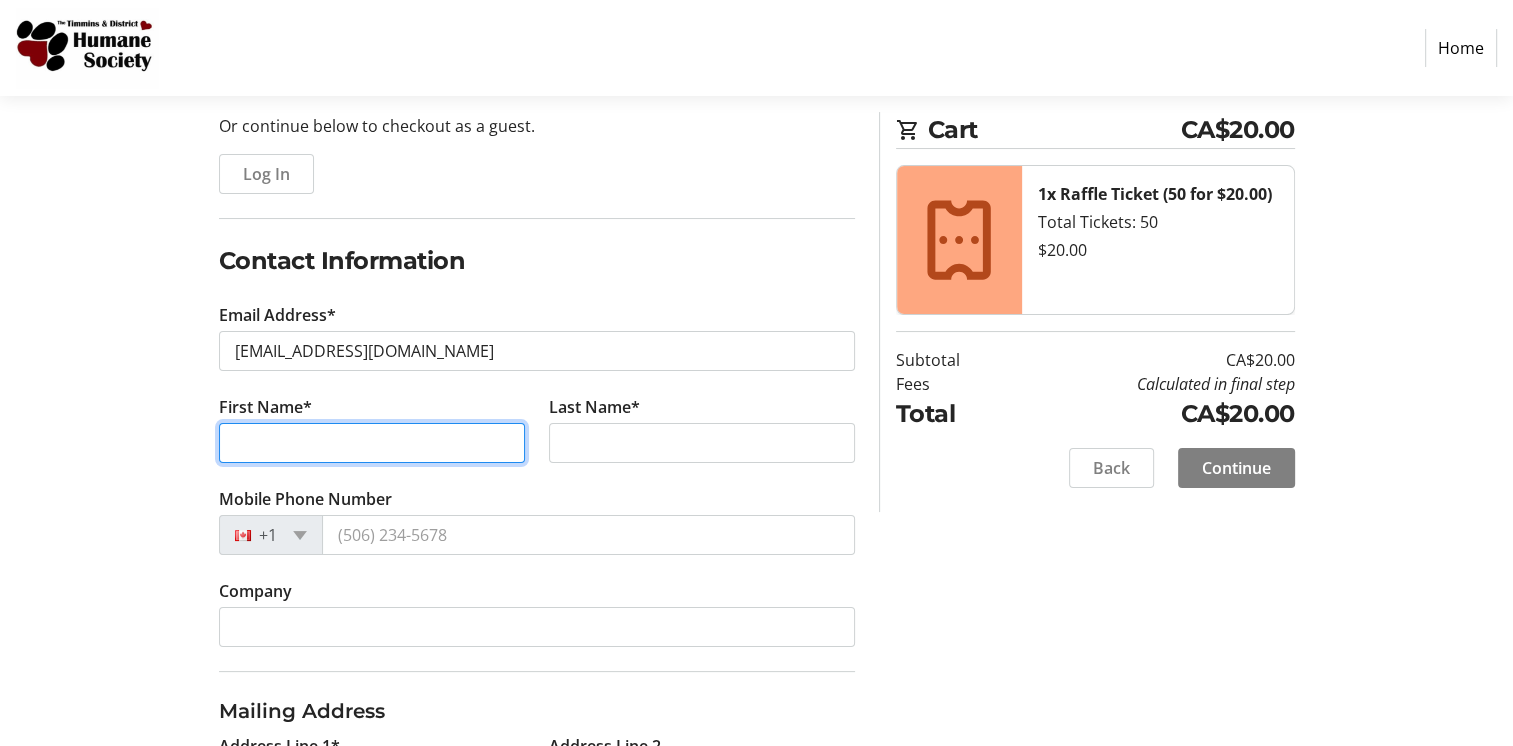 click on "First Name*" at bounding box center [372, 443] 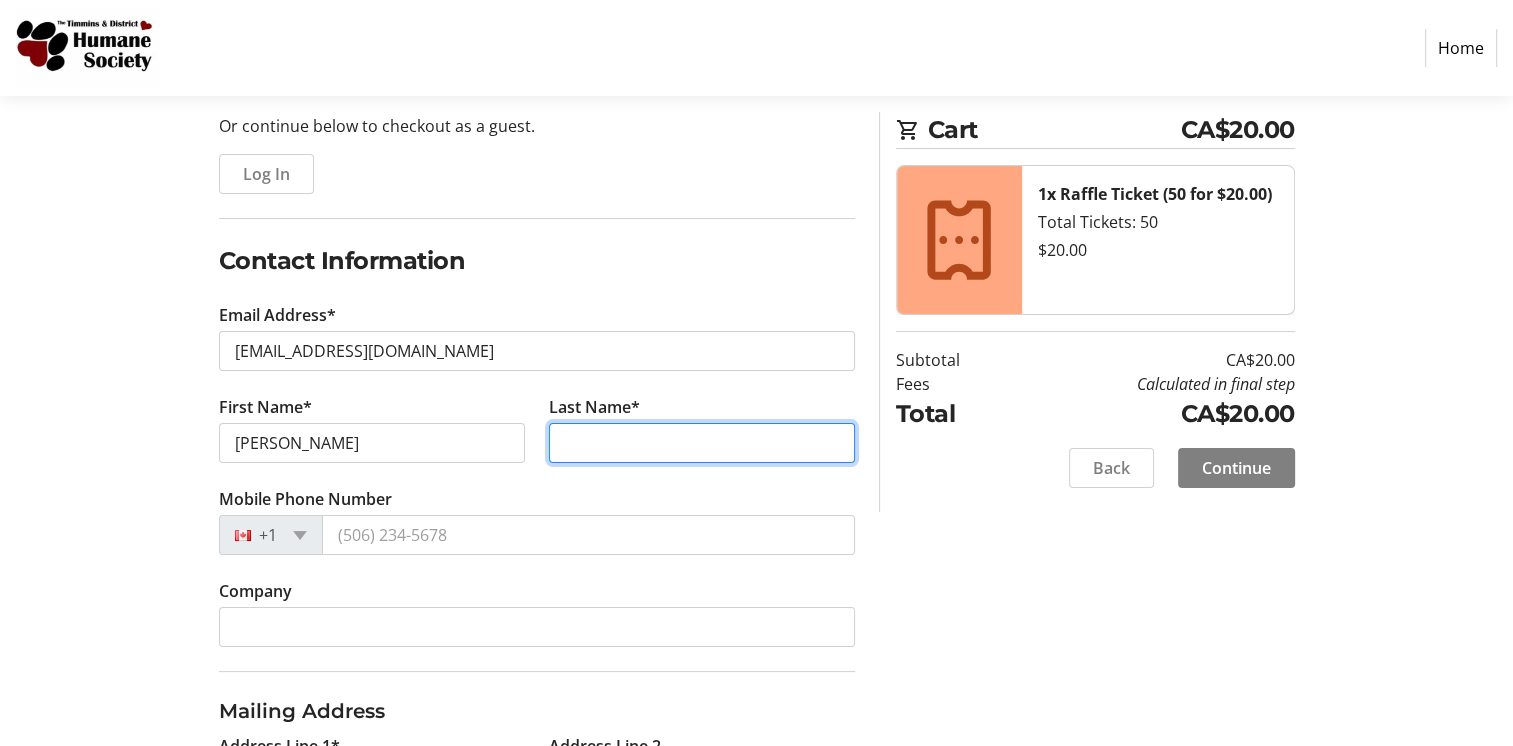 type on "Bird" 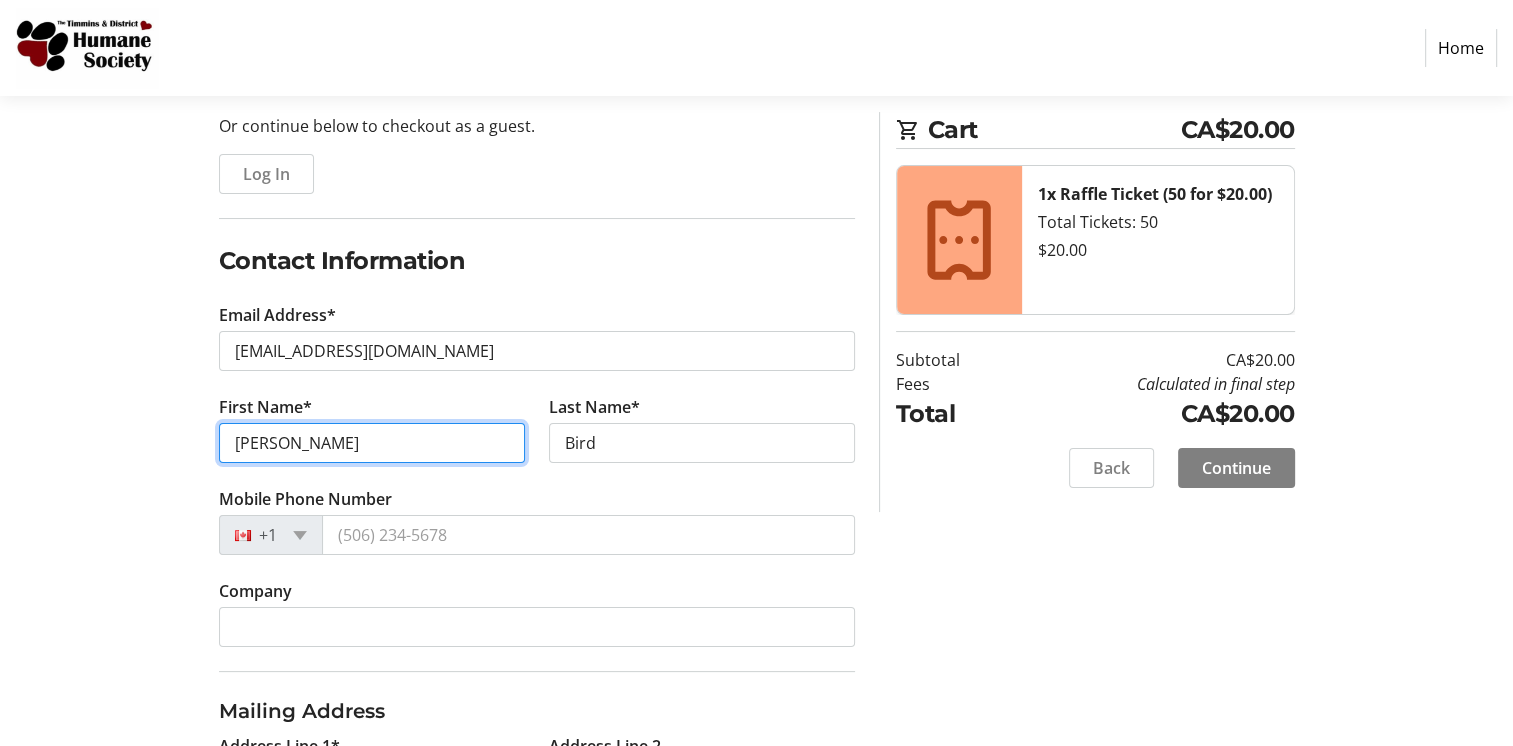 type on "Bird" 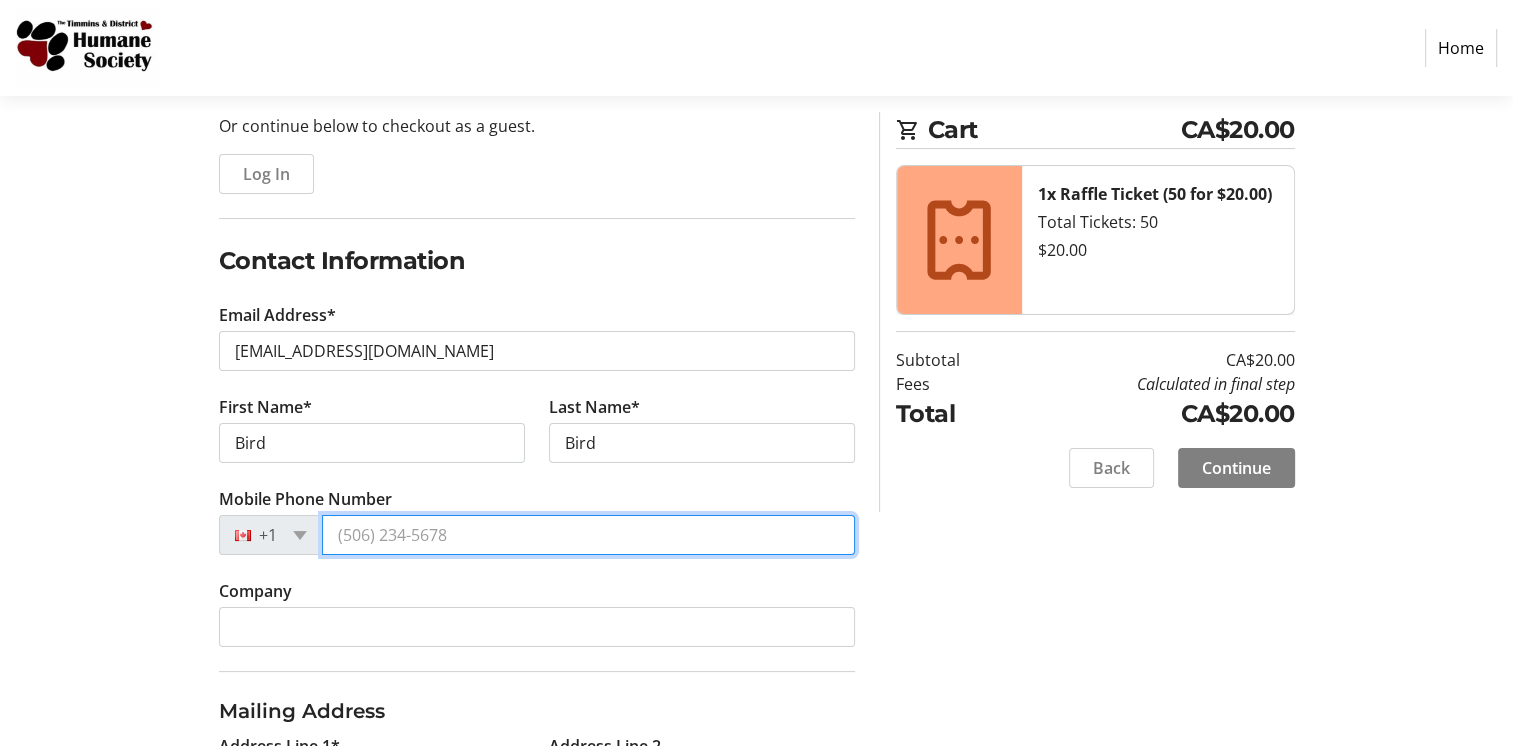 click on "Mobile Phone Number" at bounding box center [588, 535] 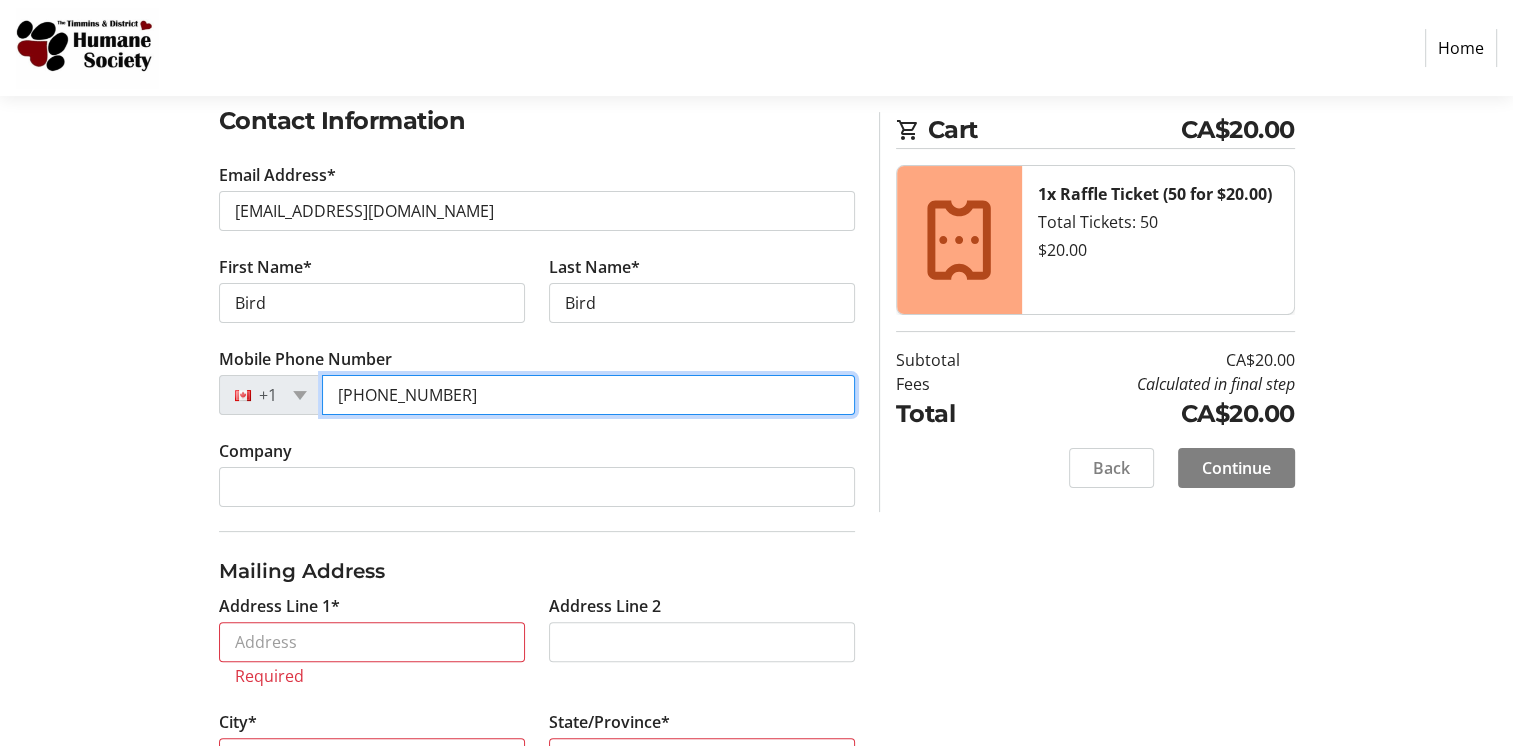 scroll, scrollTop: 500, scrollLeft: 0, axis: vertical 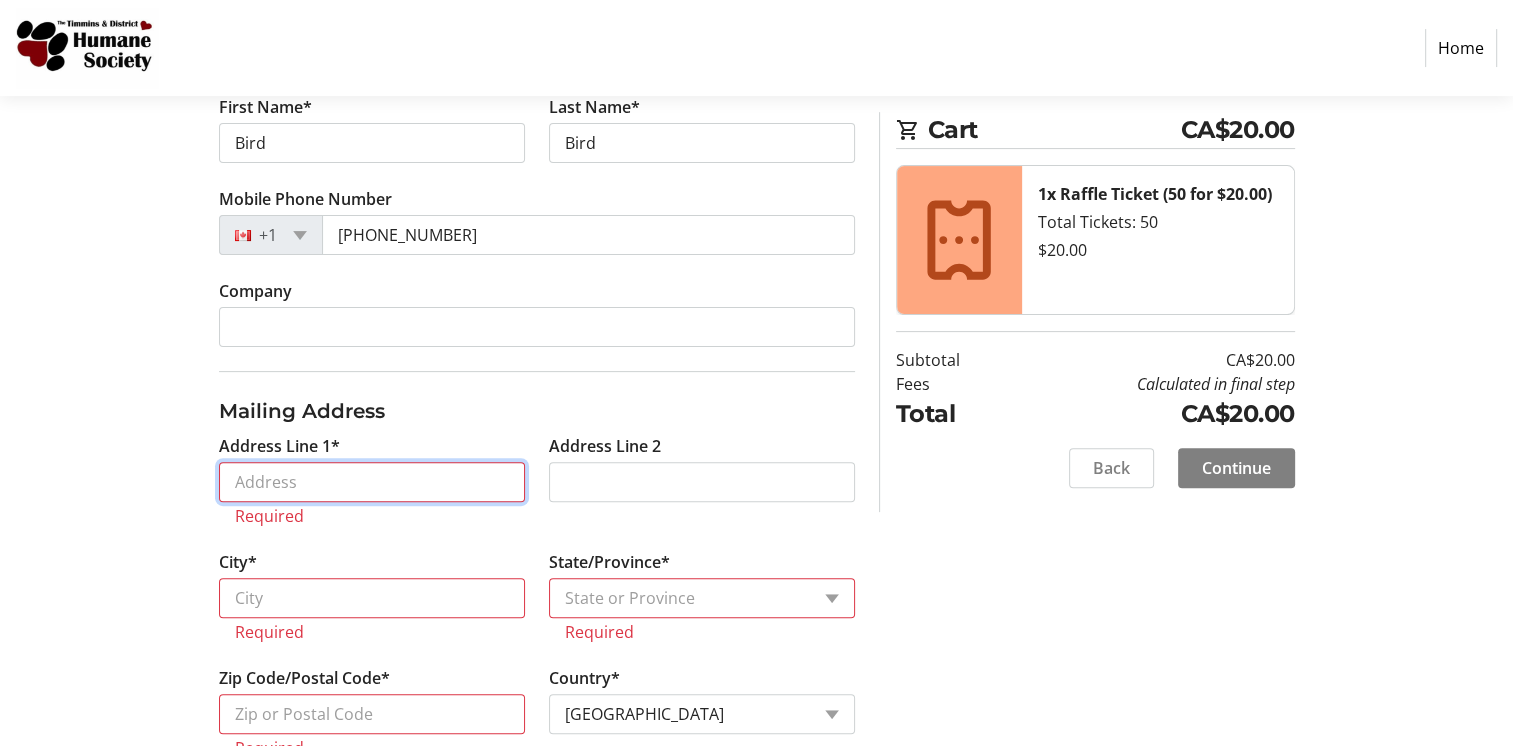 click on "Address Line 1*" at bounding box center [372, 482] 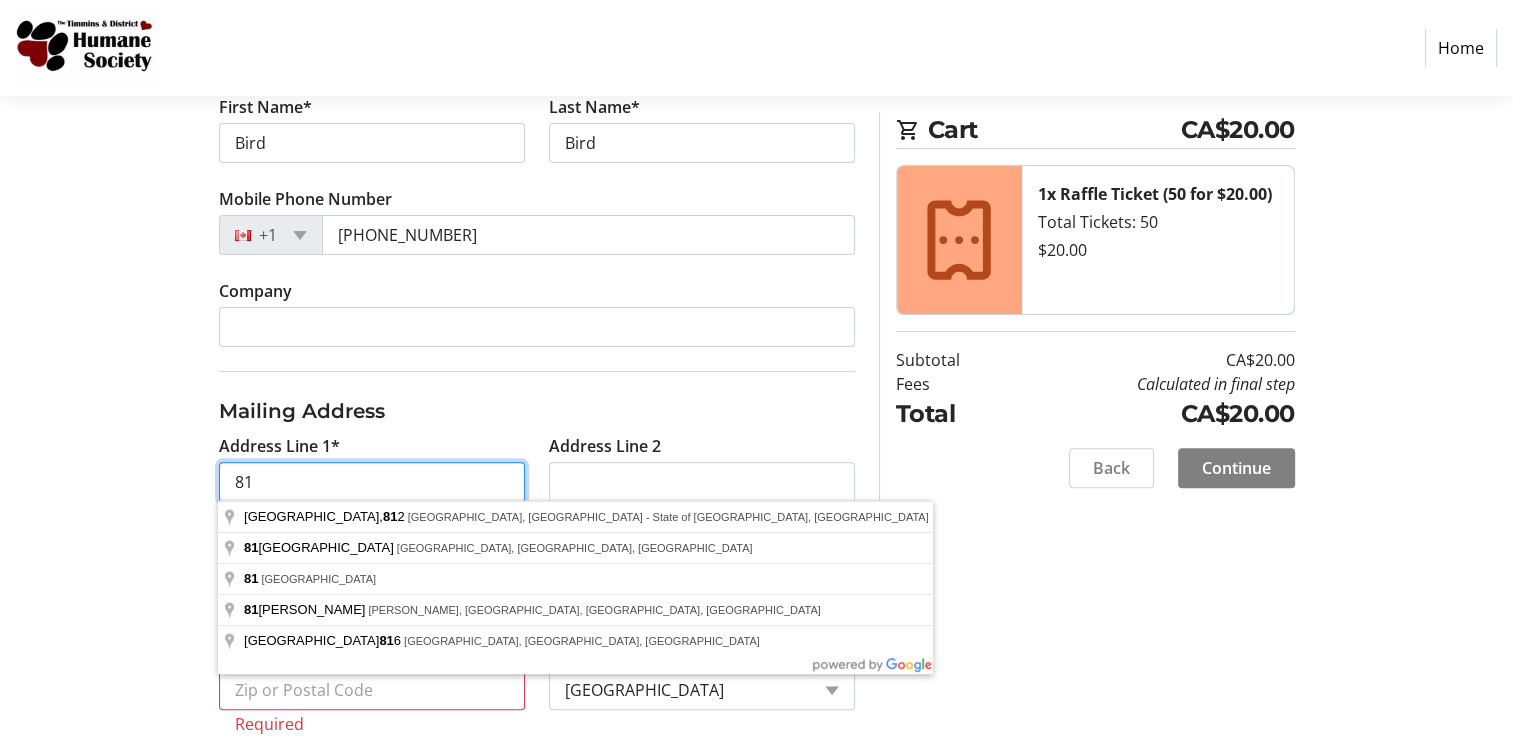type on "8" 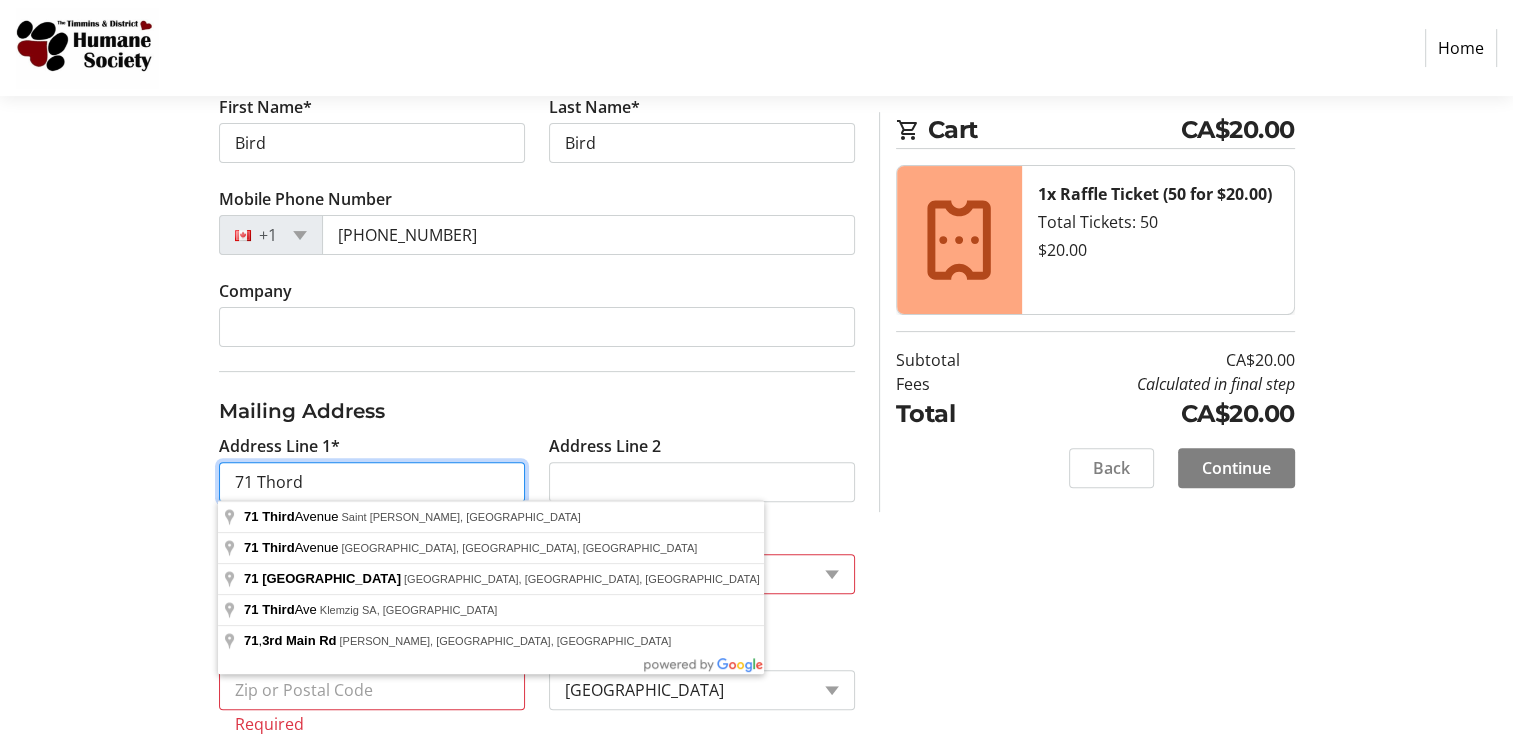 click on "71 Thord" at bounding box center (372, 482) 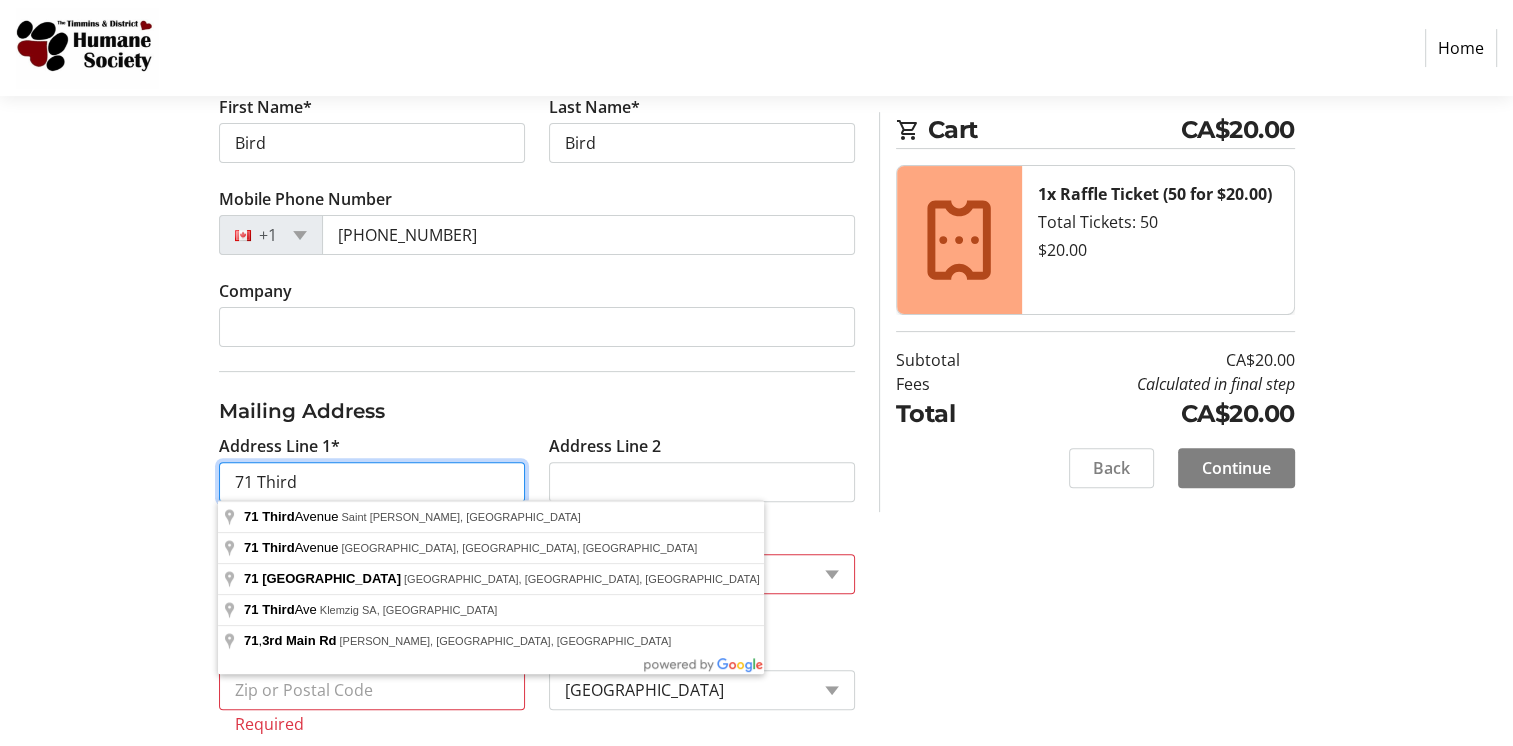 click on "71 Third" at bounding box center [372, 482] 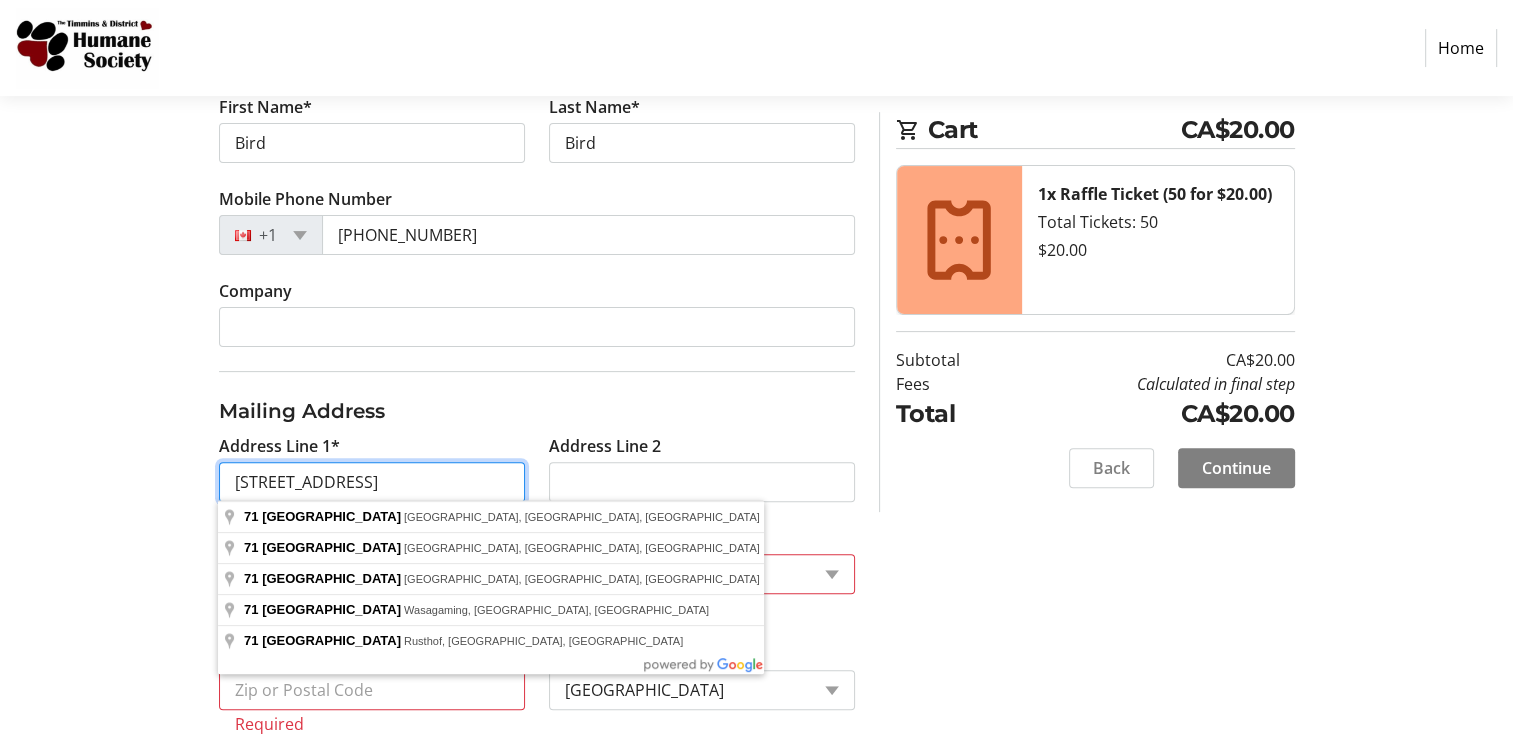 type on "[STREET_ADDRESS]" 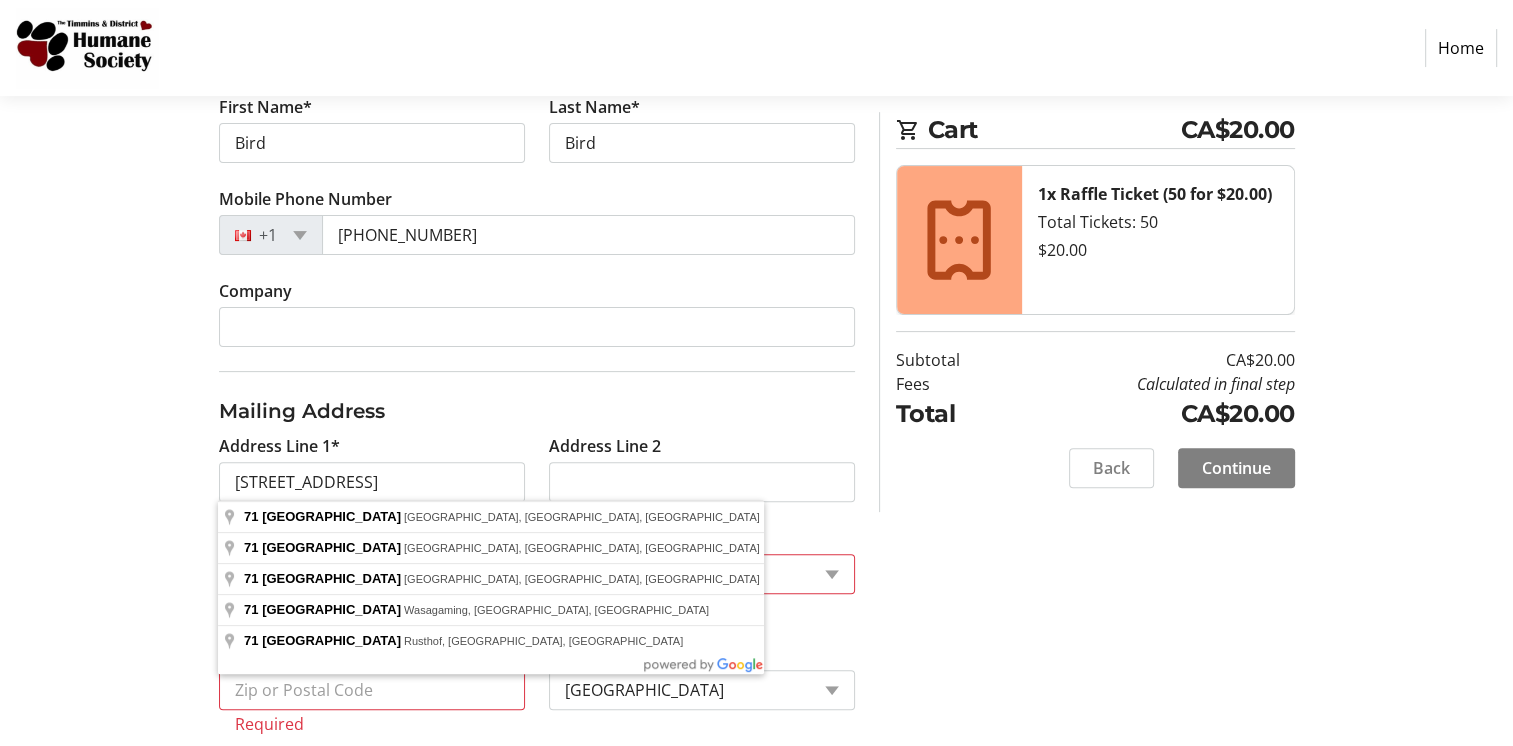click on "Purchase Step 1 of 5 Cart CA$20.00 1x Raffle Ticket (50 for $20.00) Total Tickets: 50  $20.00  Subtotal  CA$20.00  Fees  Calculated in final step  Total  CA$20.00   Close  Log In to Your Account (Optional) Or continue below to checkout as a guest.  Log In  Contact Information Email Address* [EMAIL_ADDRESS][DOMAIN_NAME] First Name* Bird Last Name* Bird  Mobile Phone Number  [PHONE_NUMBER]  Company  Mailing Address  Address Line 1*  [GEOGRAPHIC_DATA]  Address Line 2   City*  Required  State/Province*  State or Province  State or Province   [GEOGRAPHIC_DATA]   [GEOGRAPHIC_DATA]   [GEOGRAPHIC_DATA]   [GEOGRAPHIC_DATA]   [GEOGRAPHIC_DATA]   [GEOGRAPHIC_DATA]   [GEOGRAPHIC_DATA]   [PERSON_NAME][GEOGRAPHIC_DATA]   [GEOGRAPHIC_DATA]   [GEOGRAPHIC_DATA]   [GEOGRAPHIC_DATA]   [GEOGRAPHIC_DATA]   [GEOGRAPHIC_DATA]  Required  Zip Code/Postal Code*  Required  Country*  Country Country  [GEOGRAPHIC_DATA]   [GEOGRAPHIC_DATA]   [GEOGRAPHIC_DATA]   [GEOGRAPHIC_DATA]   [US_STATE]   [GEOGRAPHIC_DATA]   [GEOGRAPHIC_DATA]   [GEOGRAPHIC_DATA]   [GEOGRAPHIC_DATA]   [GEOGRAPHIC_DATA]   [GEOGRAPHIC_DATA]   [GEOGRAPHIC_DATA]   [GEOGRAPHIC_DATA]   [GEOGRAPHIC_DATA]   [GEOGRAPHIC_DATA]   [GEOGRAPHIC_DATA]   [GEOGRAPHIC_DATA] [GEOGRAPHIC_DATA]   [GEOGRAPHIC_DATA]" 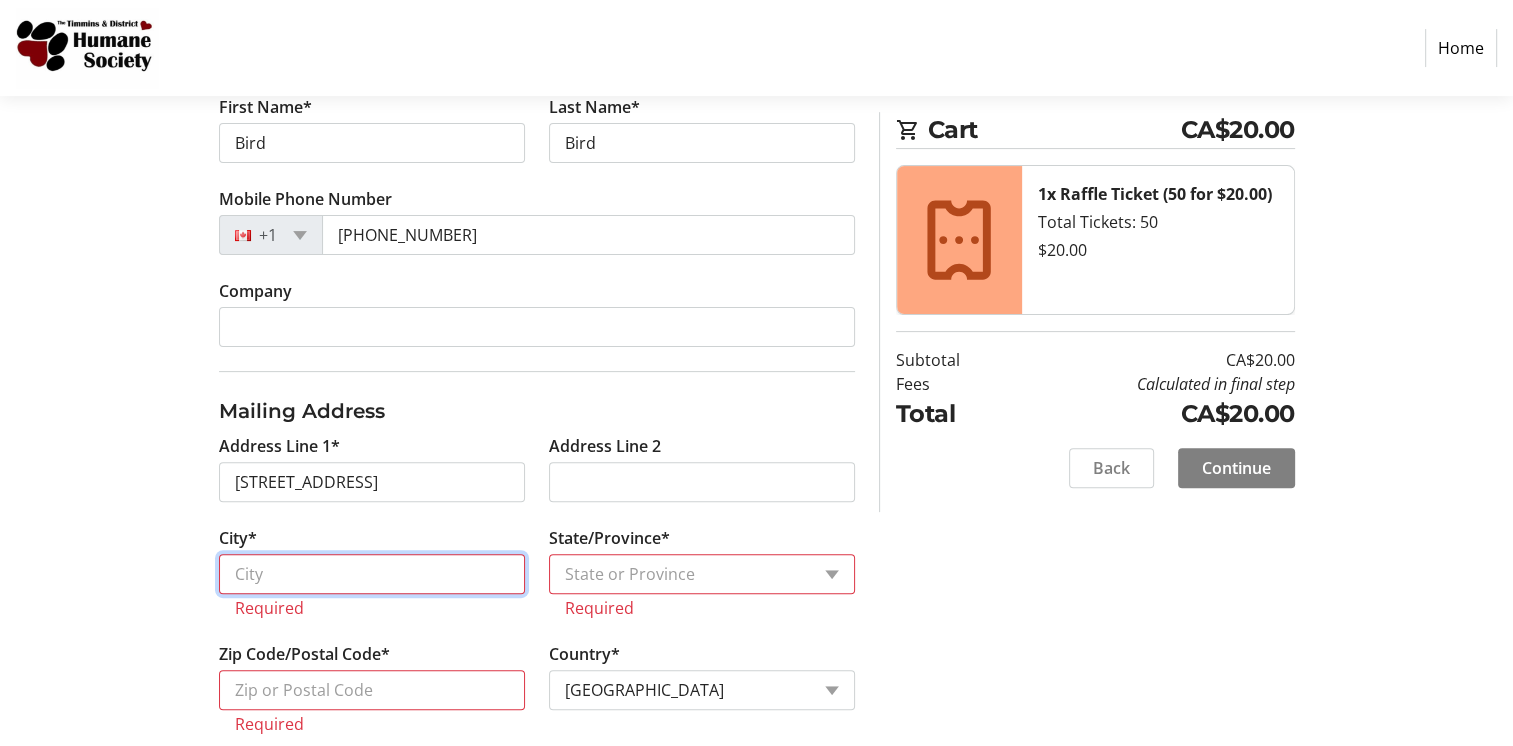 click on "City*" at bounding box center (372, 574) 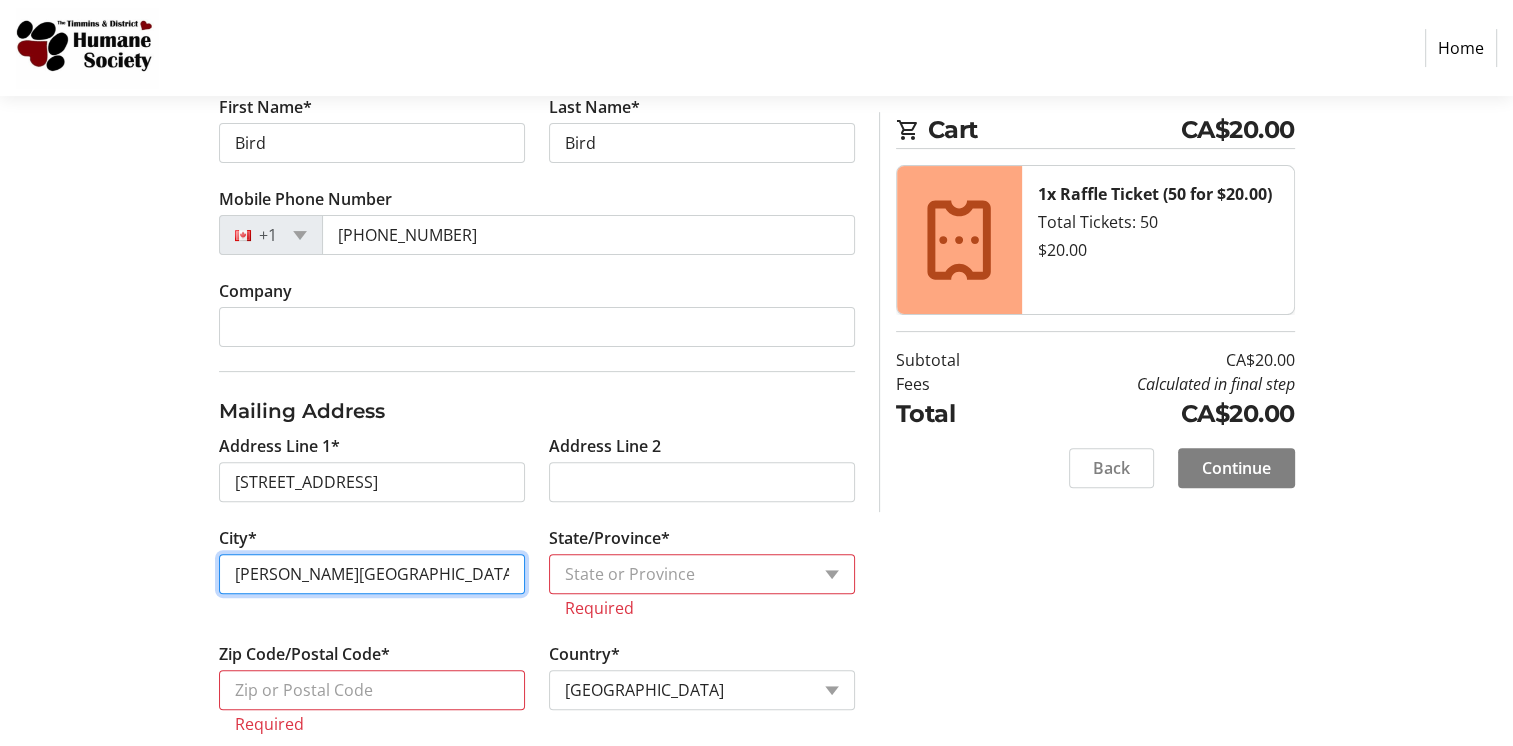 type on "[PERSON_NAME][GEOGRAPHIC_DATA]" 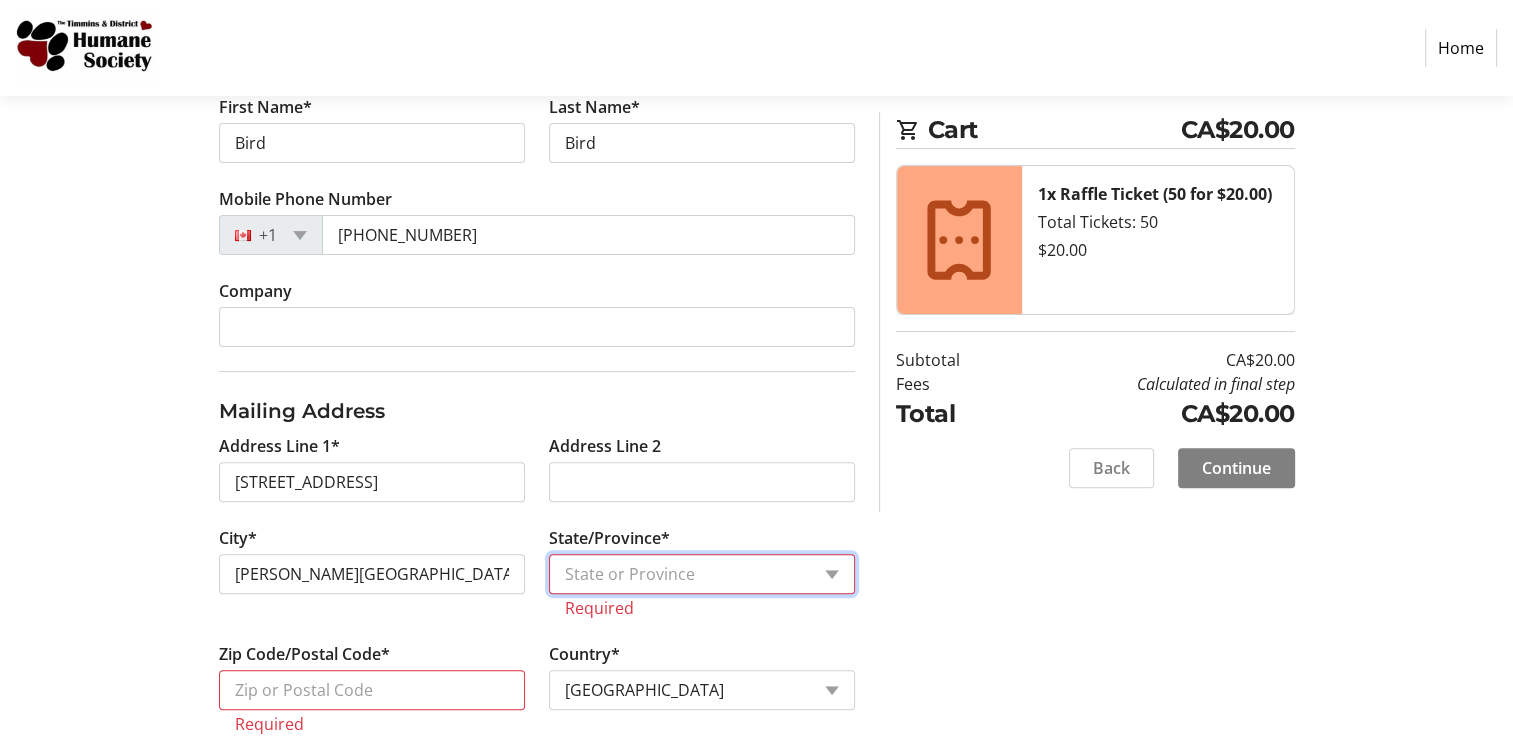 click on "State or Province  State or Province   [GEOGRAPHIC_DATA]   [GEOGRAPHIC_DATA]   [GEOGRAPHIC_DATA]   [GEOGRAPHIC_DATA]   [GEOGRAPHIC_DATA]   [GEOGRAPHIC_DATA]   [GEOGRAPHIC_DATA]   [PERSON_NAME][GEOGRAPHIC_DATA]   [GEOGRAPHIC_DATA]   [GEOGRAPHIC_DATA]   [GEOGRAPHIC_DATA]   [GEOGRAPHIC_DATA]   [GEOGRAPHIC_DATA]" at bounding box center (702, 574) 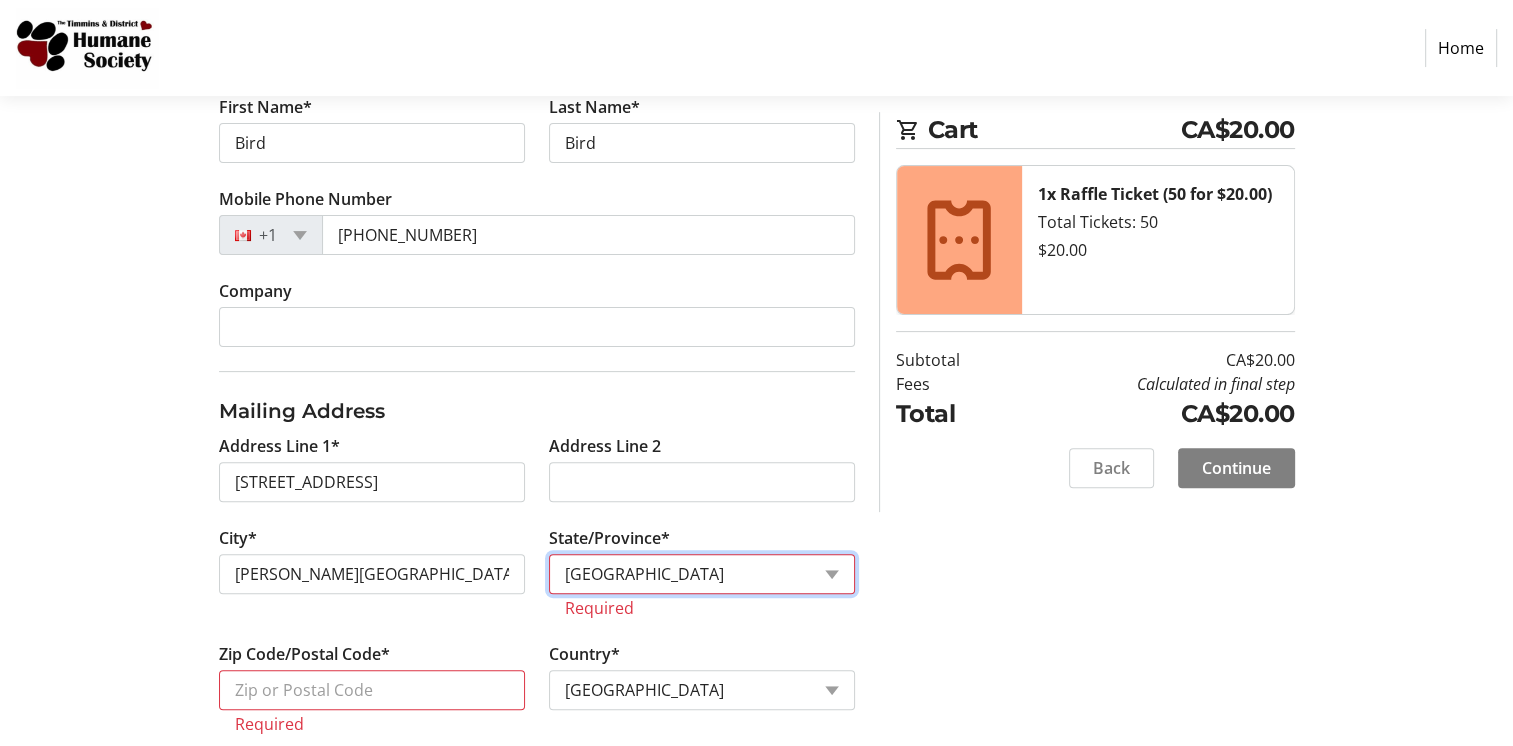 click on "State or Province  State or Province   [GEOGRAPHIC_DATA]   [GEOGRAPHIC_DATA]   [GEOGRAPHIC_DATA]   [GEOGRAPHIC_DATA]   [GEOGRAPHIC_DATA]   [GEOGRAPHIC_DATA]   [GEOGRAPHIC_DATA]   [PERSON_NAME][GEOGRAPHIC_DATA]   [GEOGRAPHIC_DATA]   [GEOGRAPHIC_DATA]   [GEOGRAPHIC_DATA]   [GEOGRAPHIC_DATA]   [GEOGRAPHIC_DATA]" at bounding box center (702, 574) 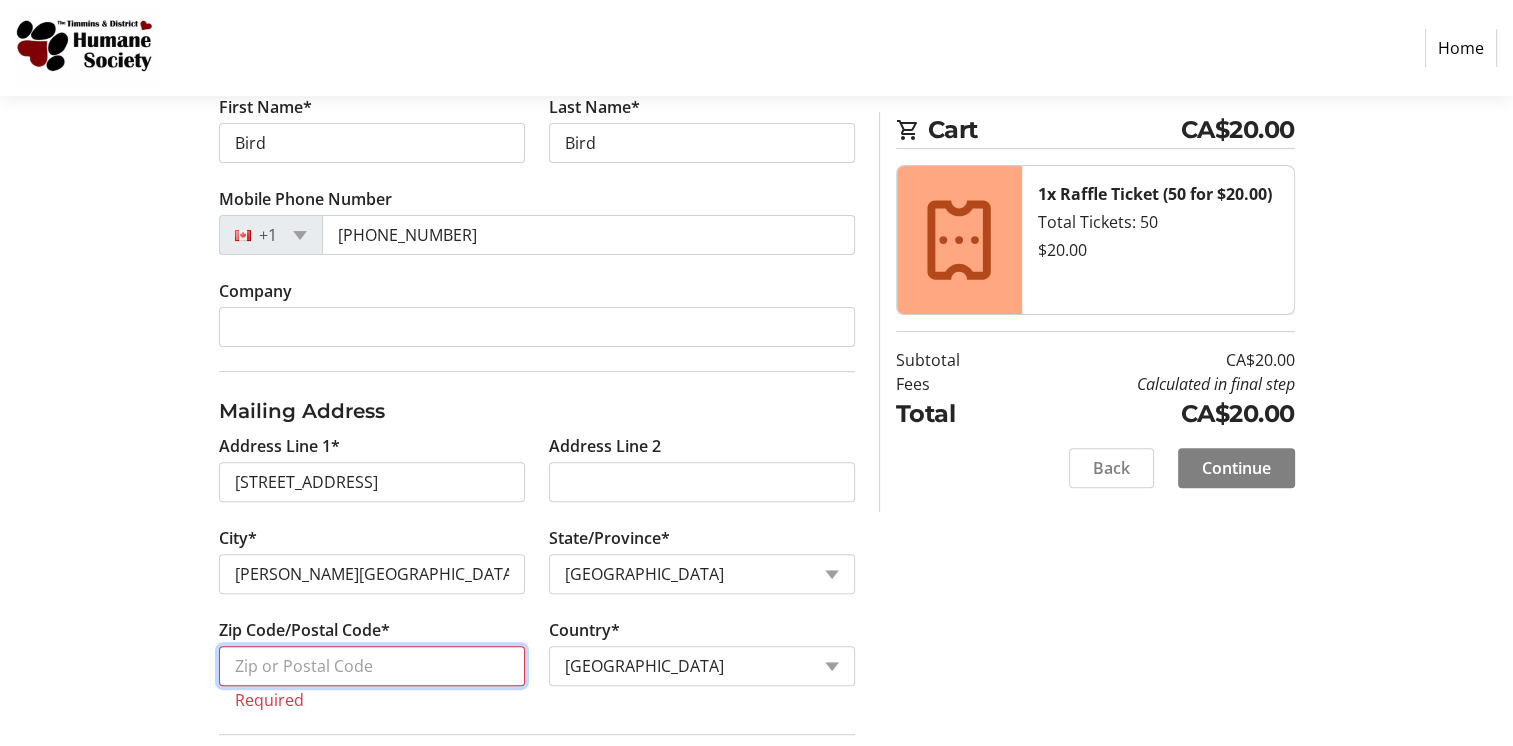 click on "Zip Code/Postal Code*" at bounding box center [372, 666] 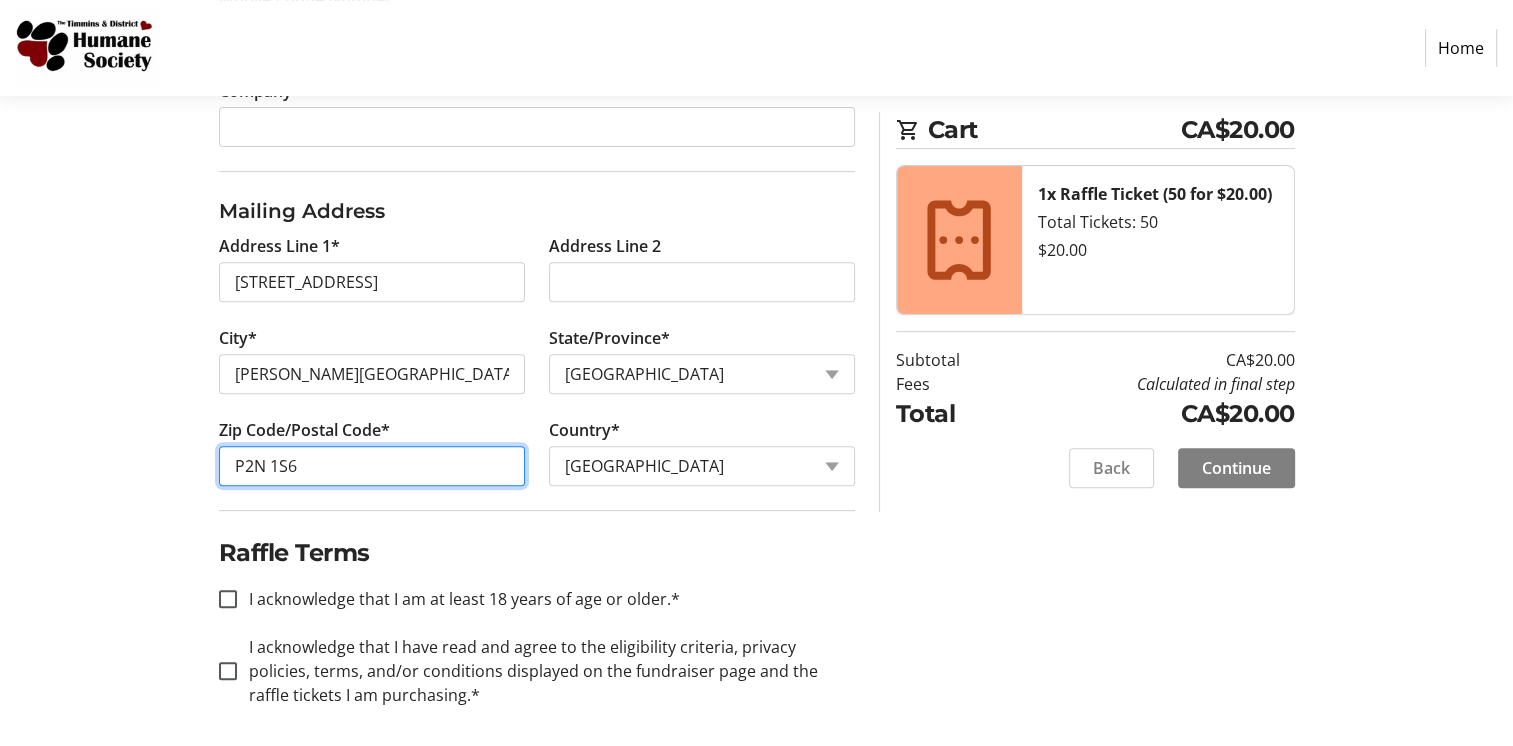 scroll, scrollTop: 705, scrollLeft: 0, axis: vertical 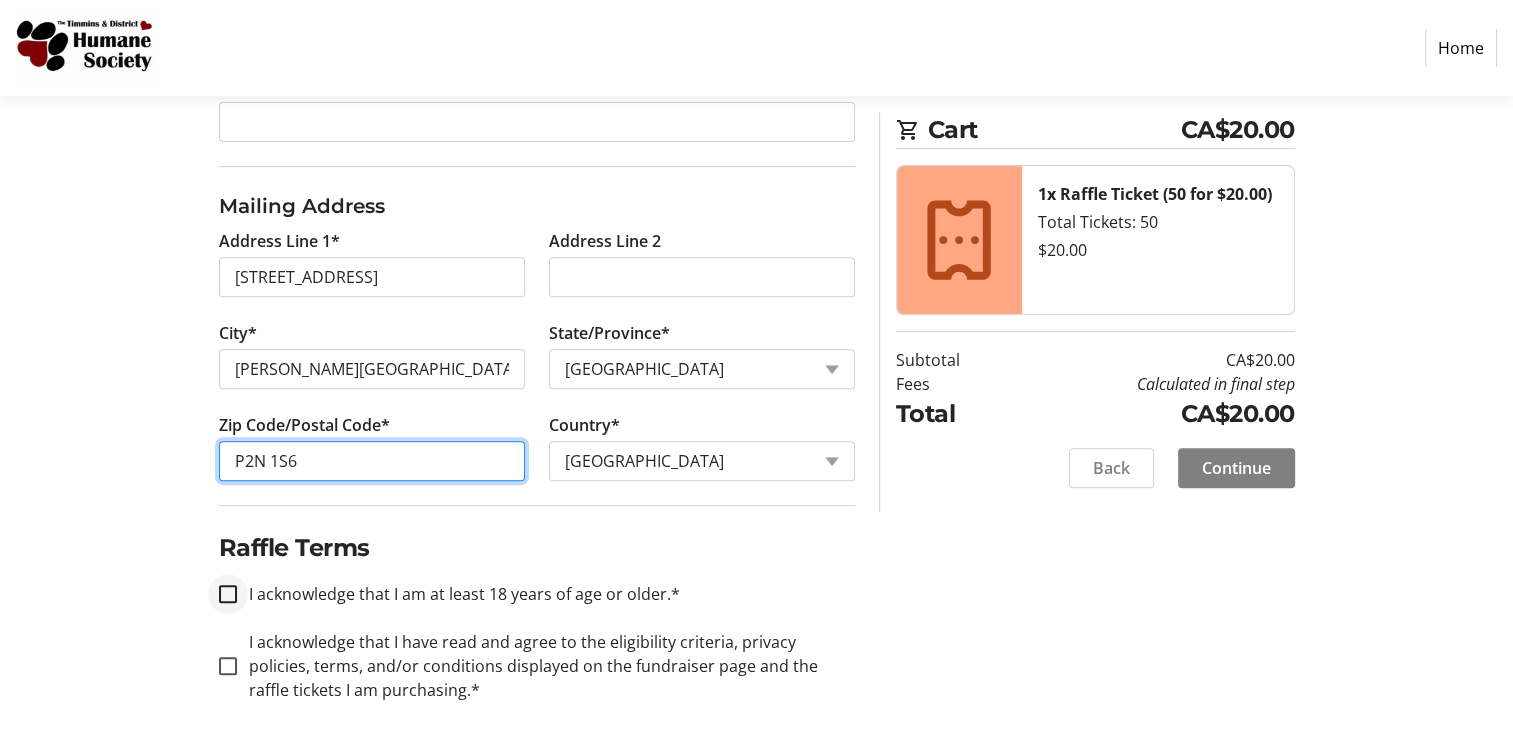 type on "P2N 1S6" 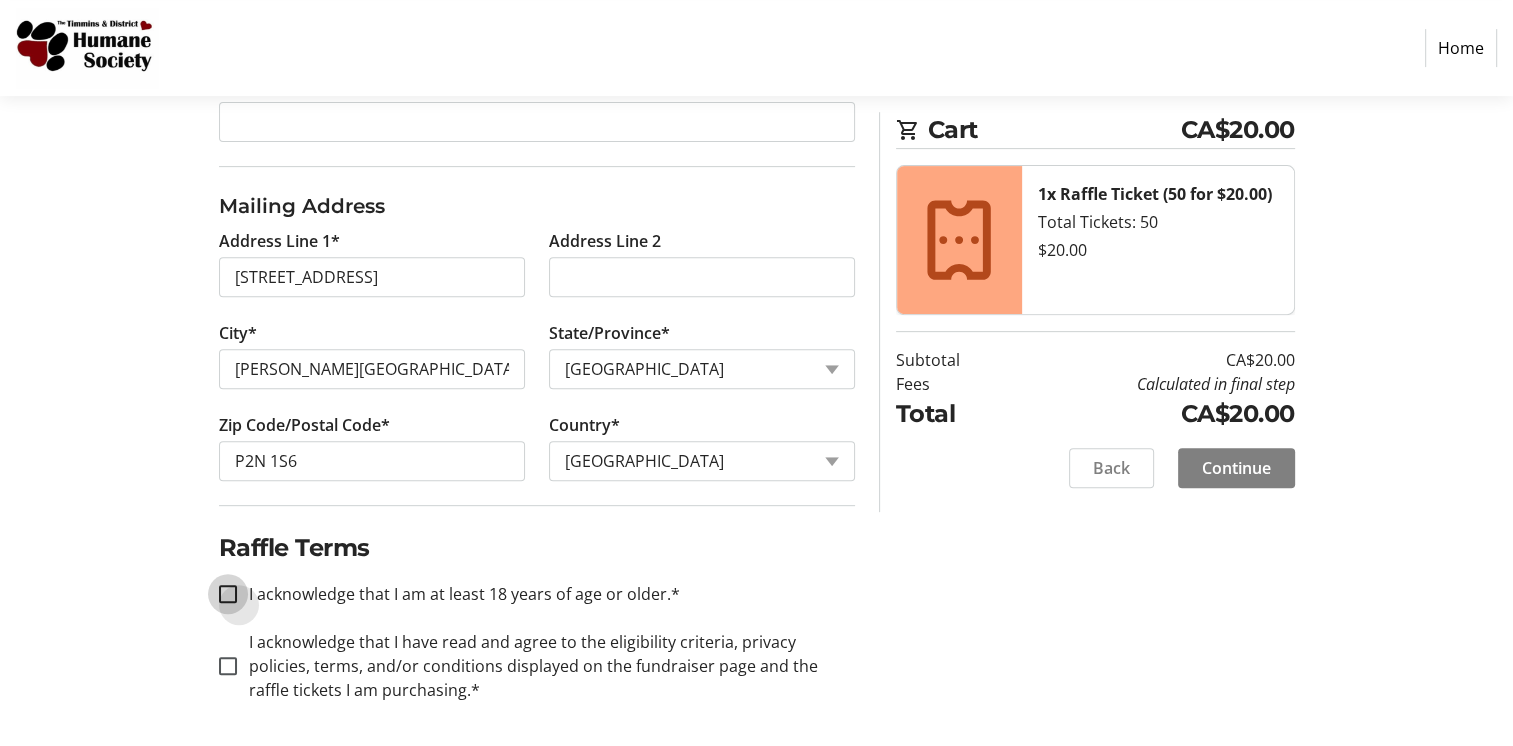 click on "I acknowledge that I am at least 18 years of age or older.*" at bounding box center (228, 594) 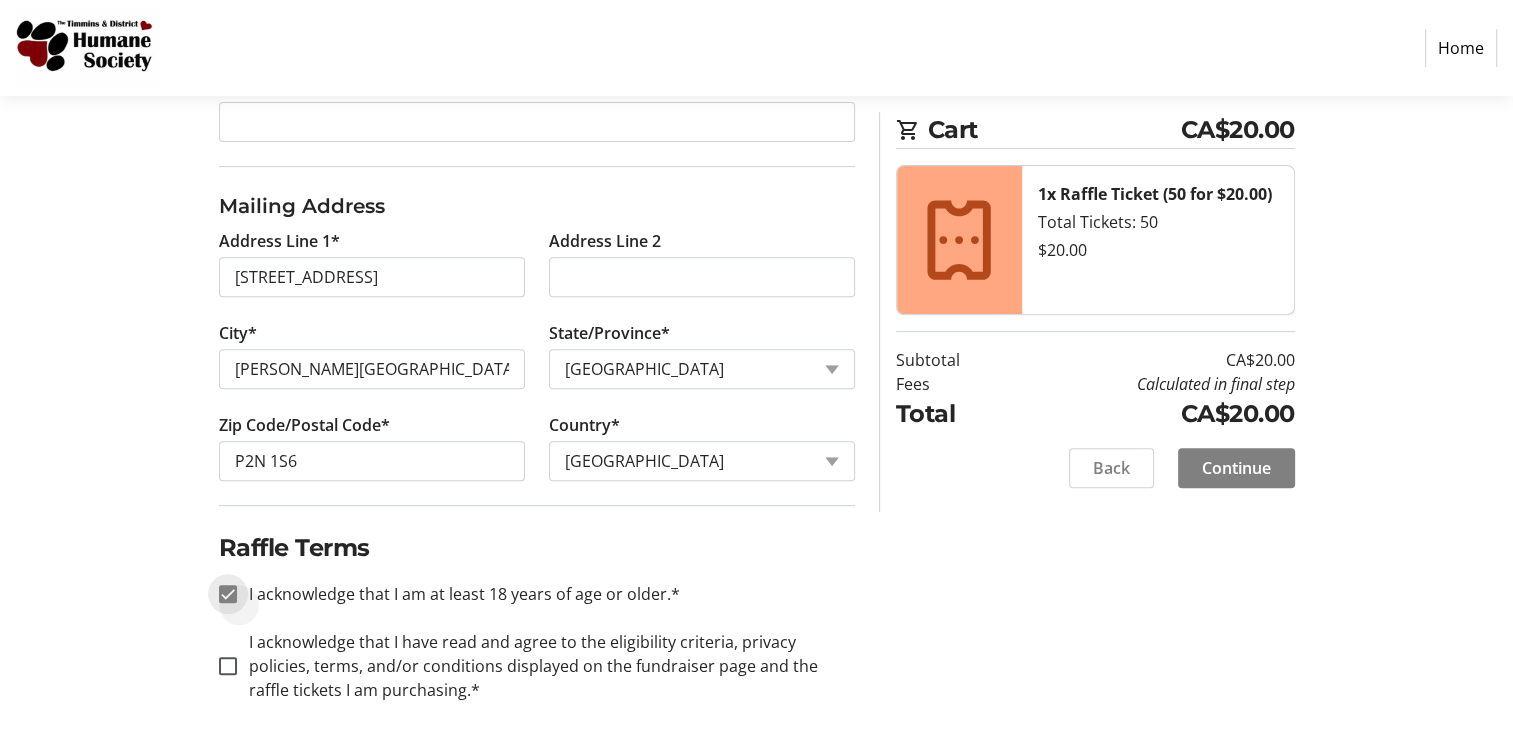 checkbox on "true" 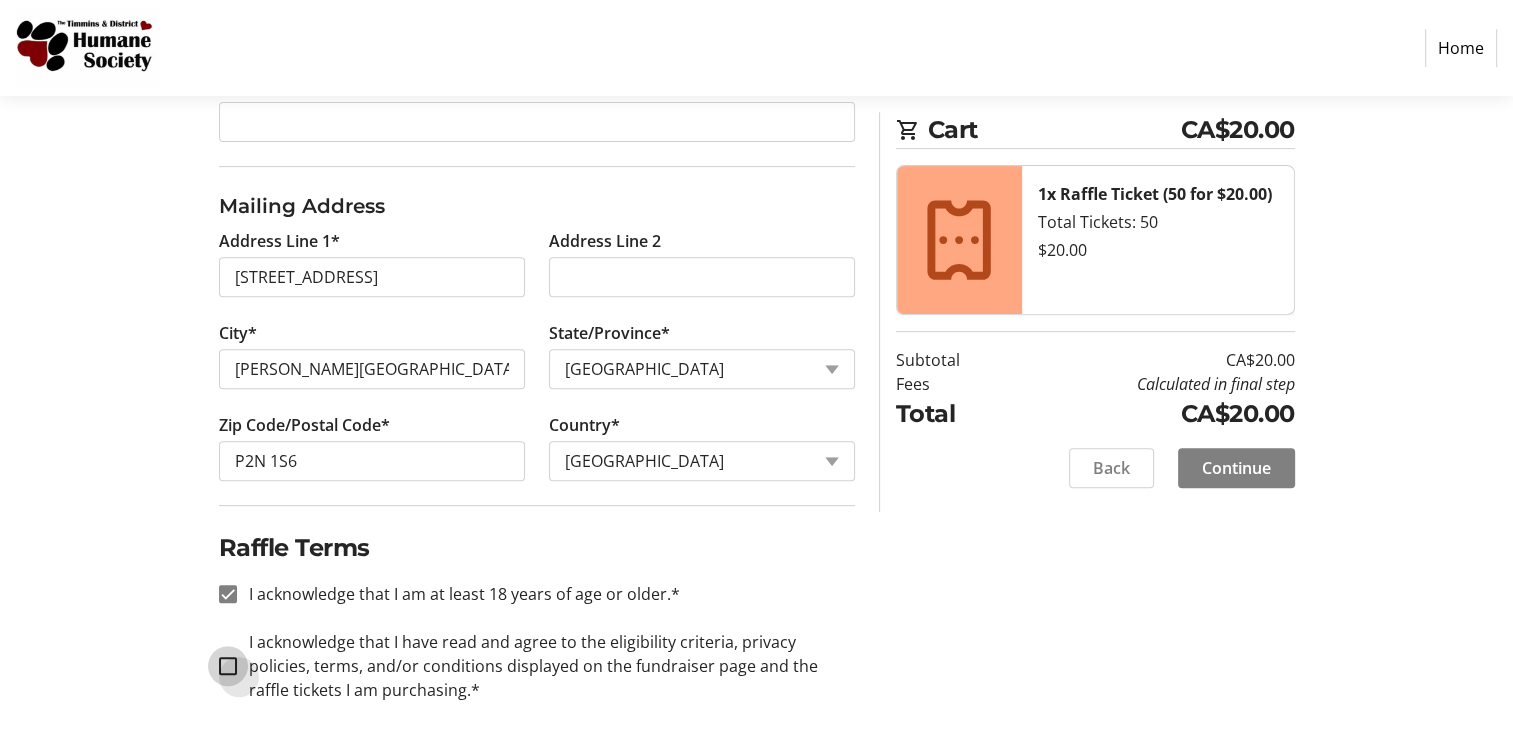 click on "I acknowledge that I have read and agree to the eligibility criteria, privacy policies, terms,
and/or conditions displayed on the fundraiser page and the raffle tickets I am purchasing.*" at bounding box center (228, 666) 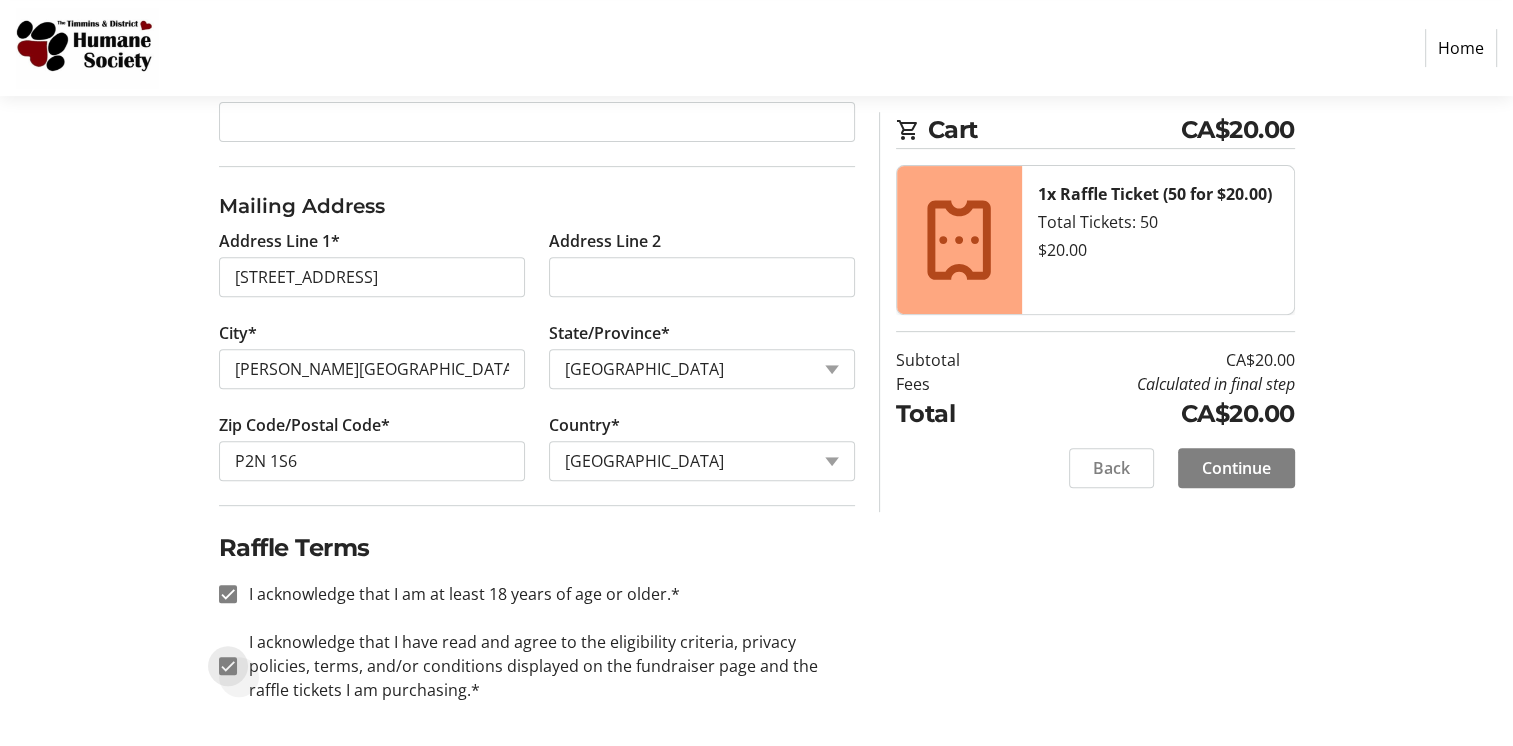 checkbox on "true" 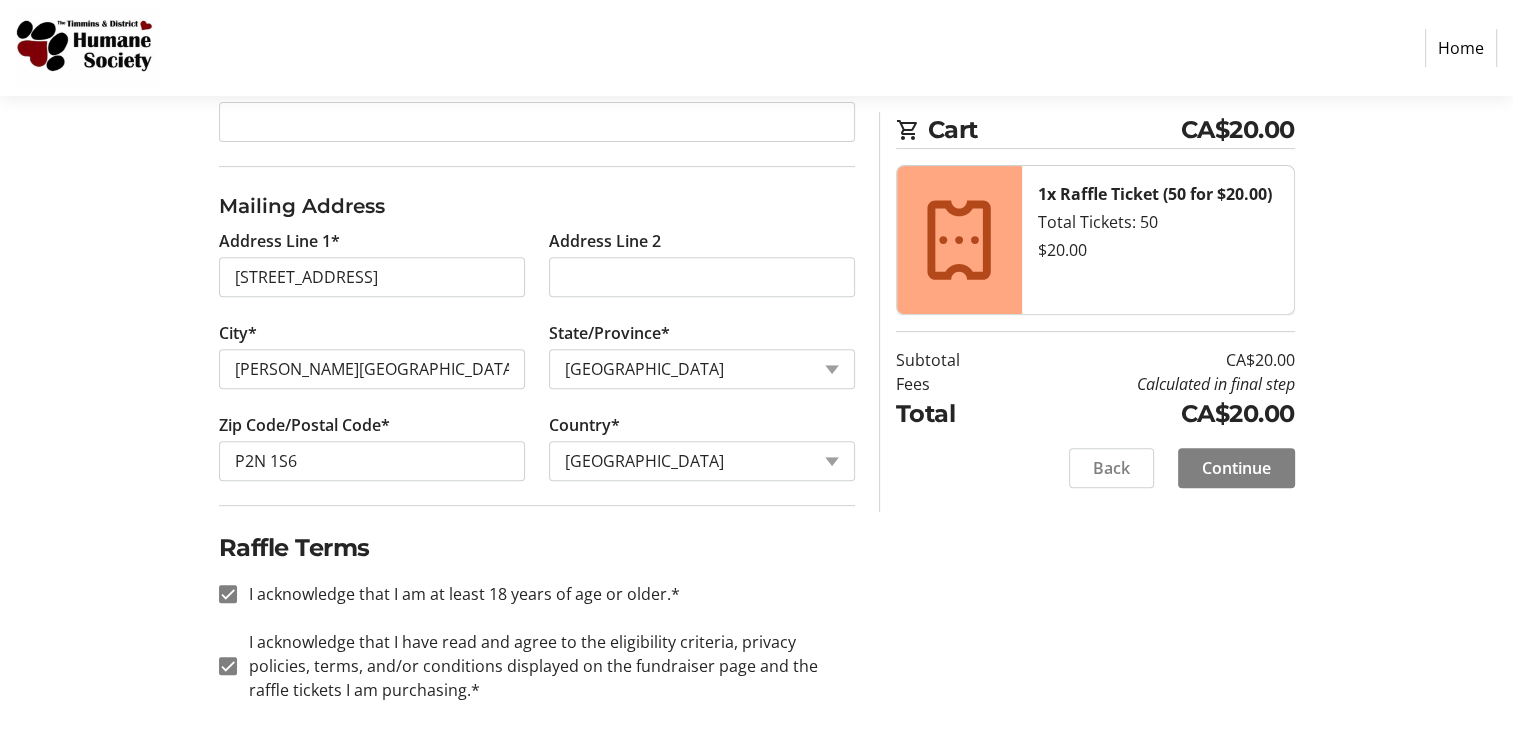 click on "I acknowledge that I have read and agree to the eligibility criteria, privacy policies, terms,
and/or conditions displayed on the fundraiser page and the raffle tickets I am purchasing.*" 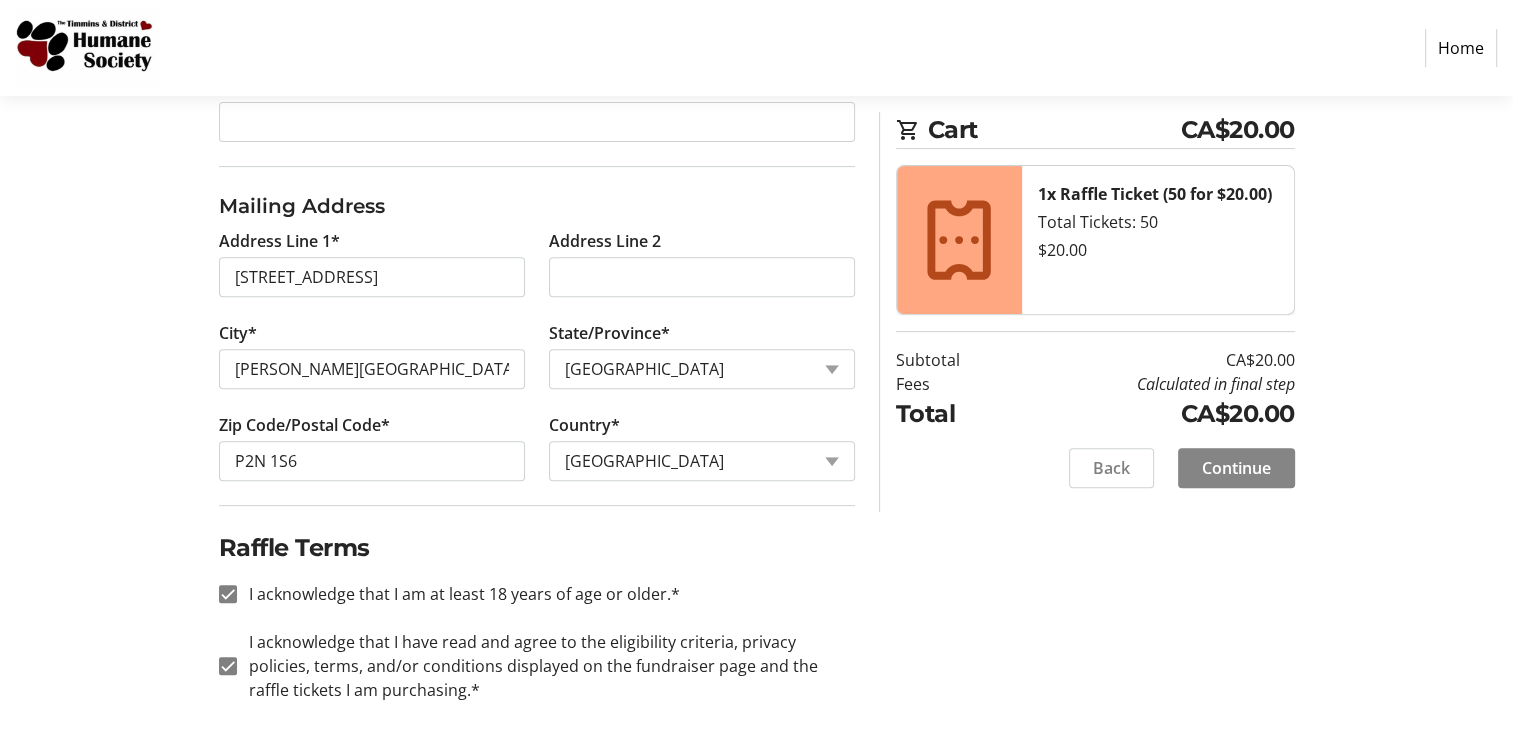 click on "Continue" 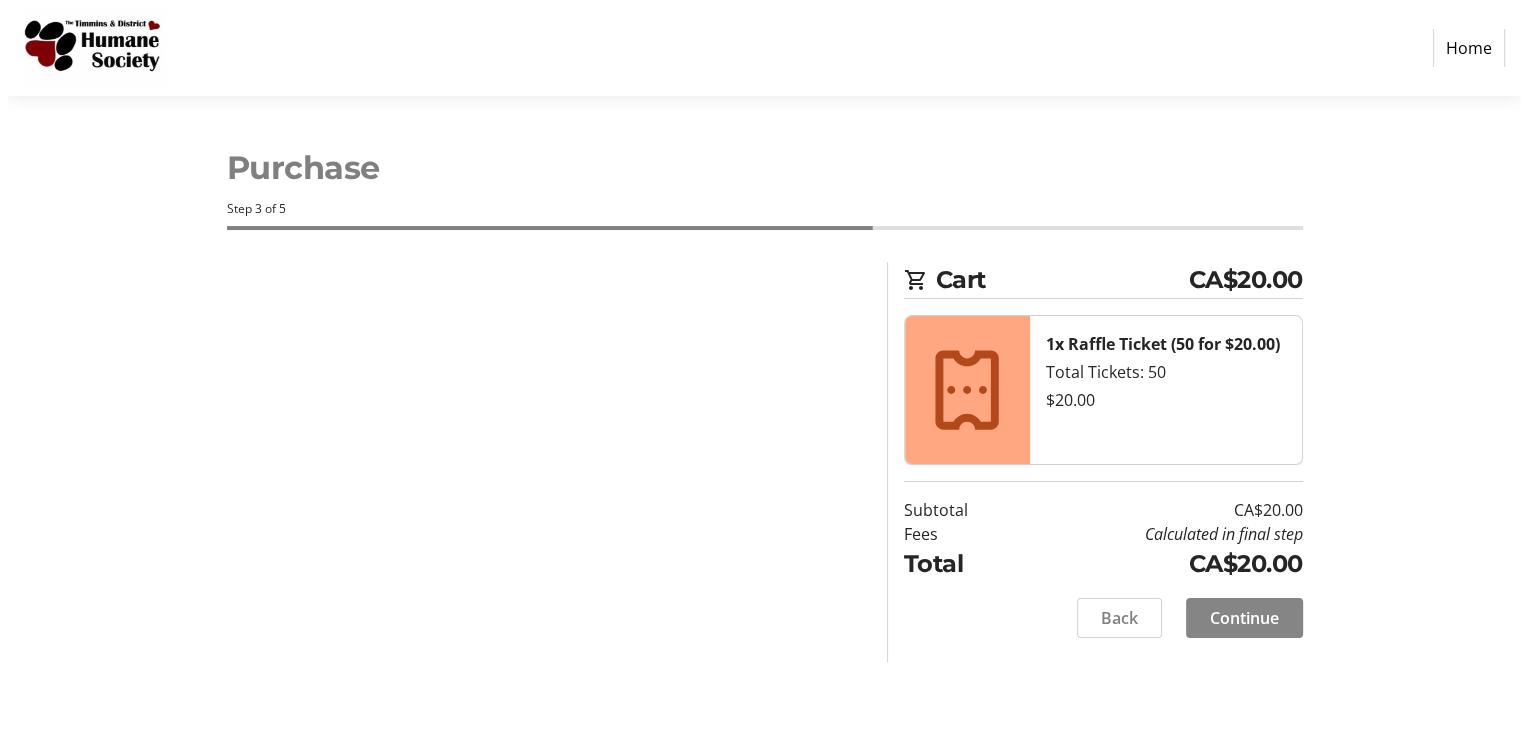 scroll, scrollTop: 0, scrollLeft: 0, axis: both 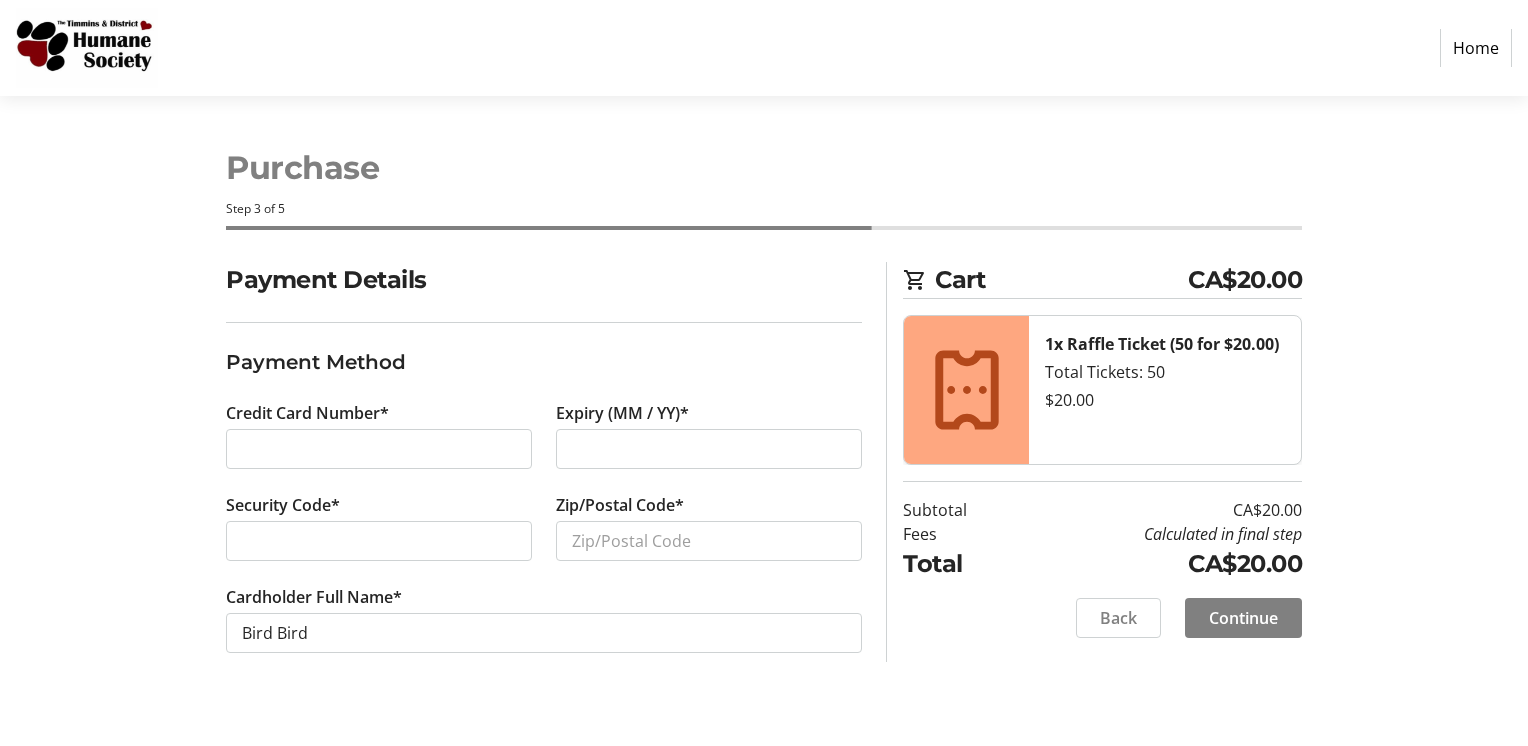click on "Payment Details Payment Method Credit Card Number* Expiry (MM / YY)* Security Code* Zip/Postal Code* Cardholder Full Name* Bird Bird Cart CA$20.00 1x Raffle Ticket (50 for $20.00) Total Tickets: 50  $20.00  Subtotal  CA$20.00  Fees  Calculated in final step  Total  CA$20.00   Back   Continue" 